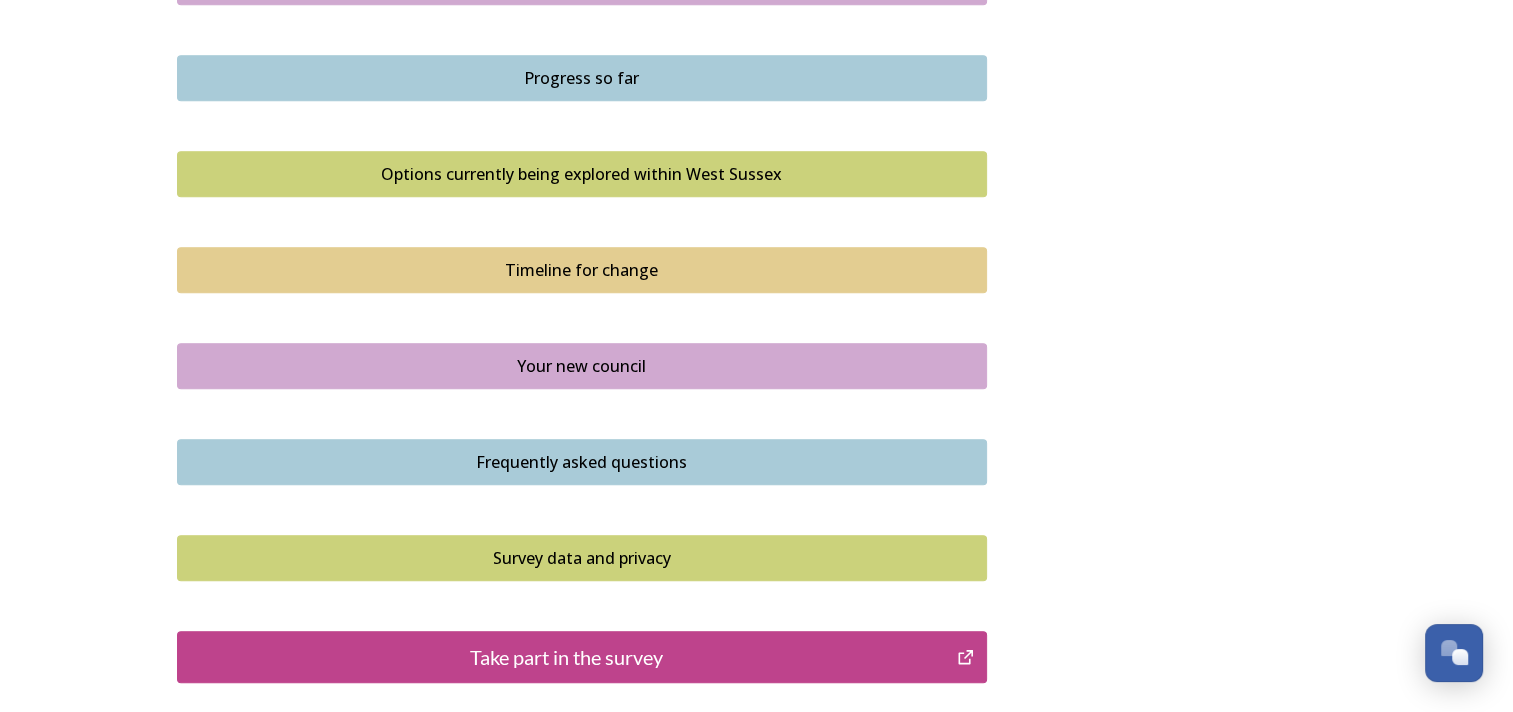 scroll, scrollTop: 1300, scrollLeft: 0, axis: vertical 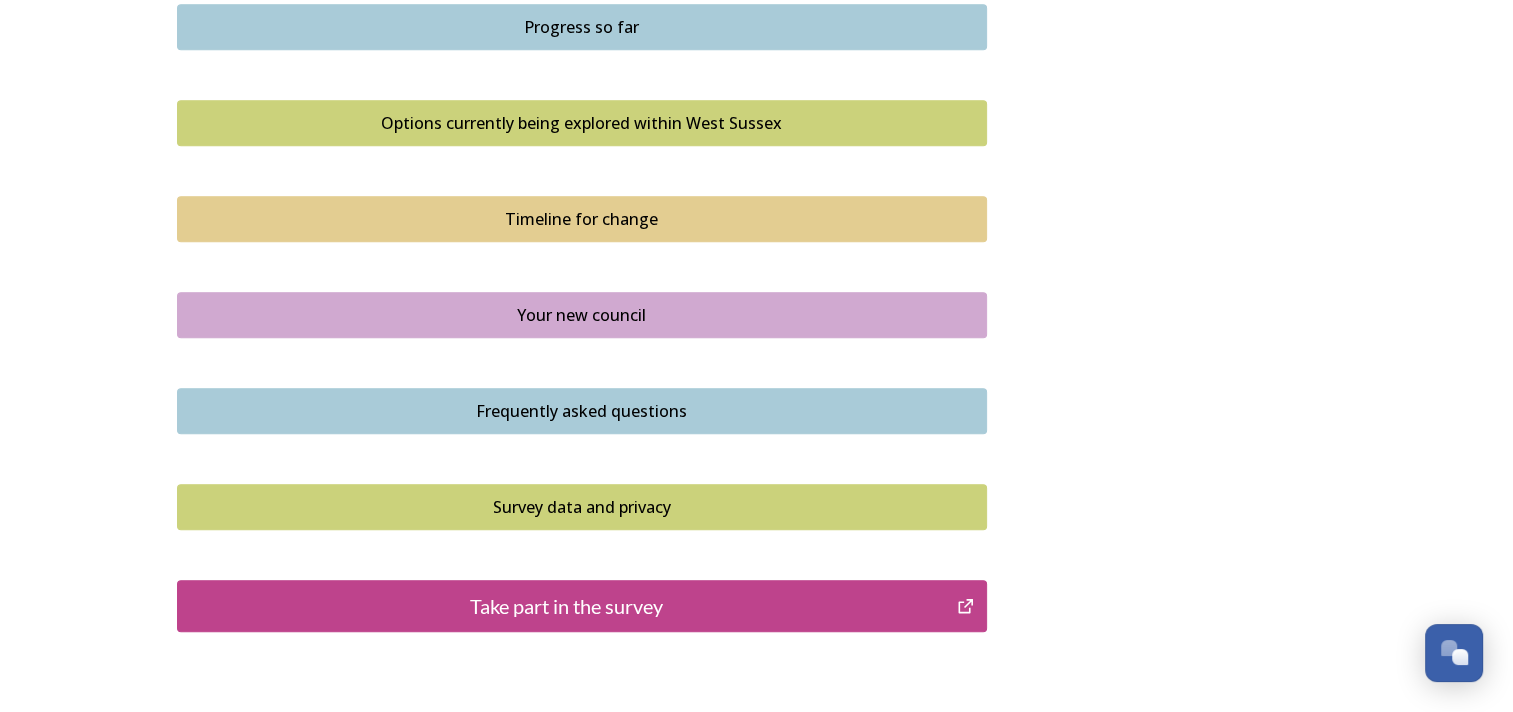click on "Take part in the survey" at bounding box center (567, 606) 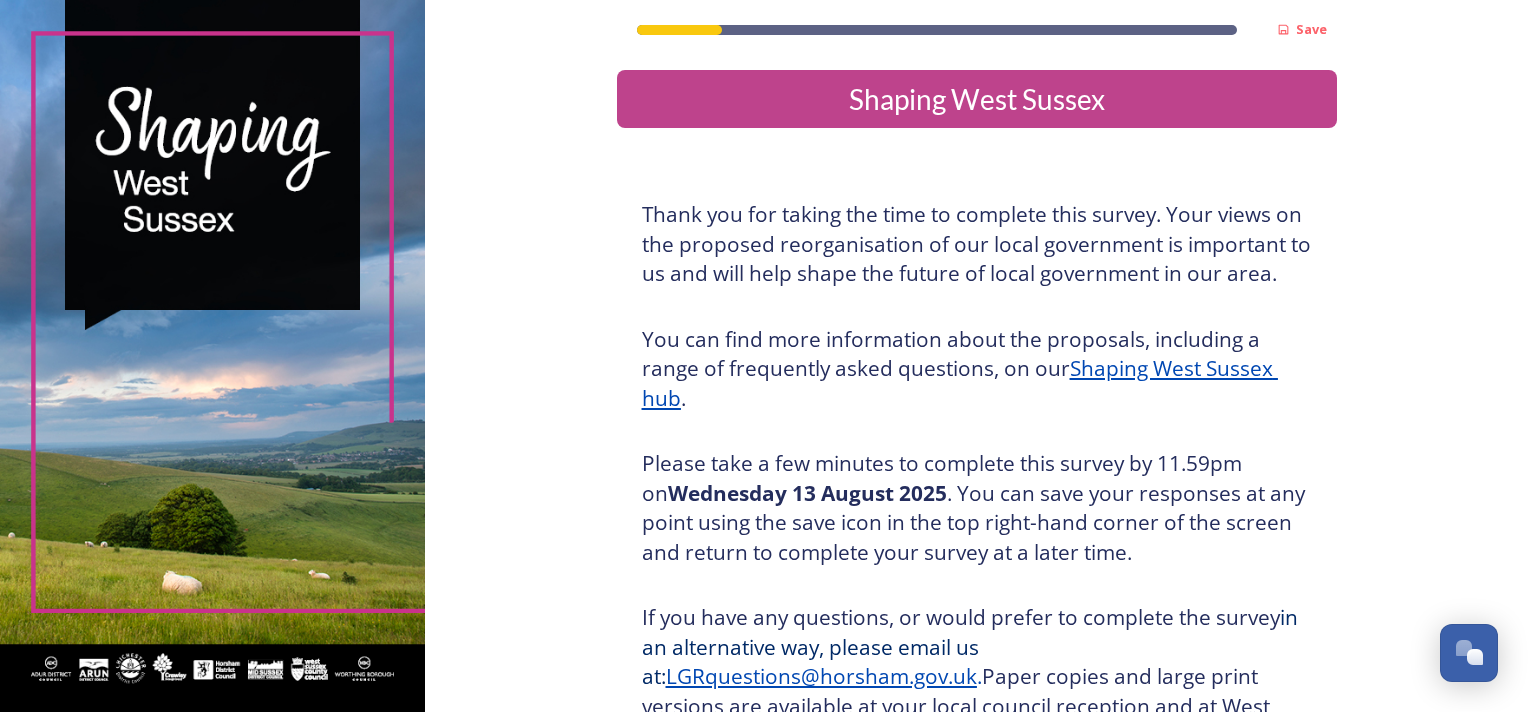 scroll, scrollTop: 0, scrollLeft: 0, axis: both 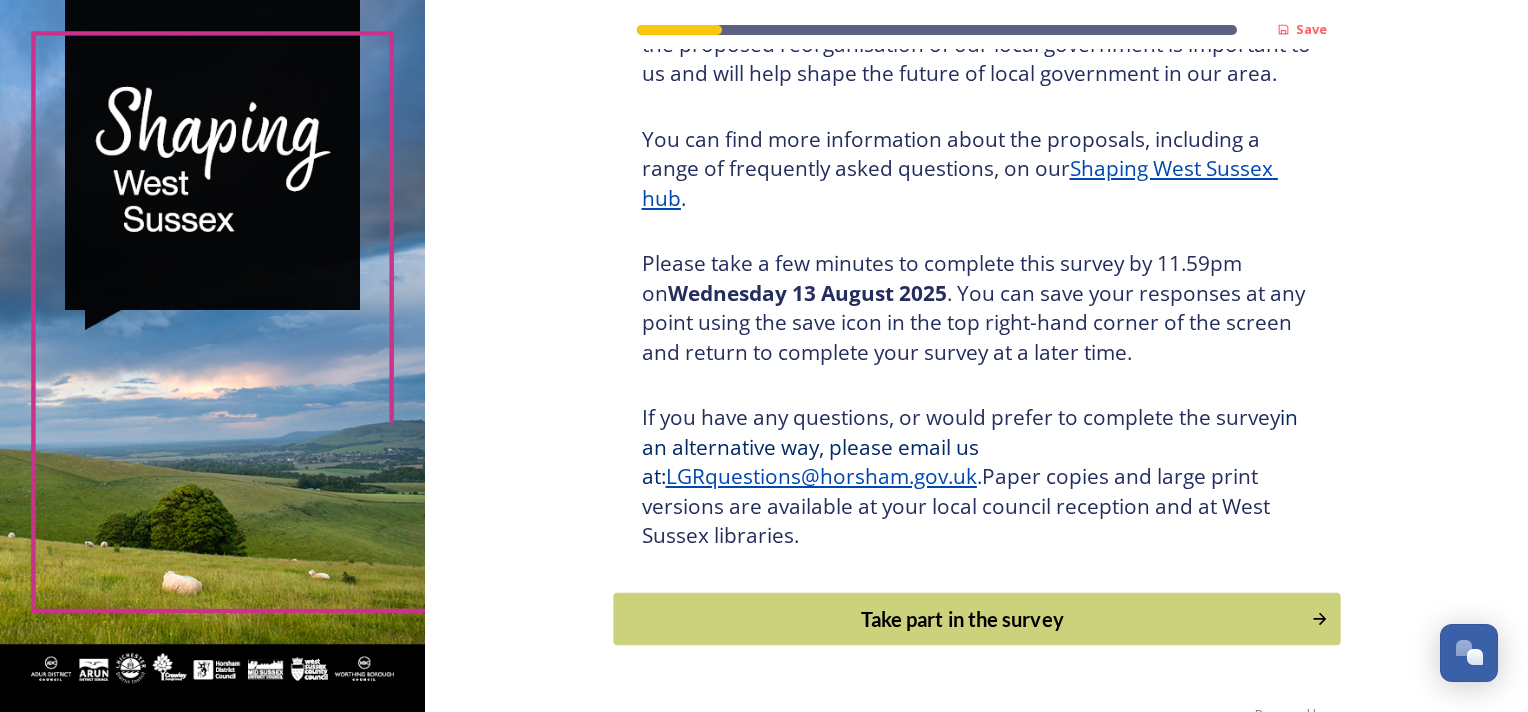 click on "Take part in the survey" at bounding box center [962, 619] 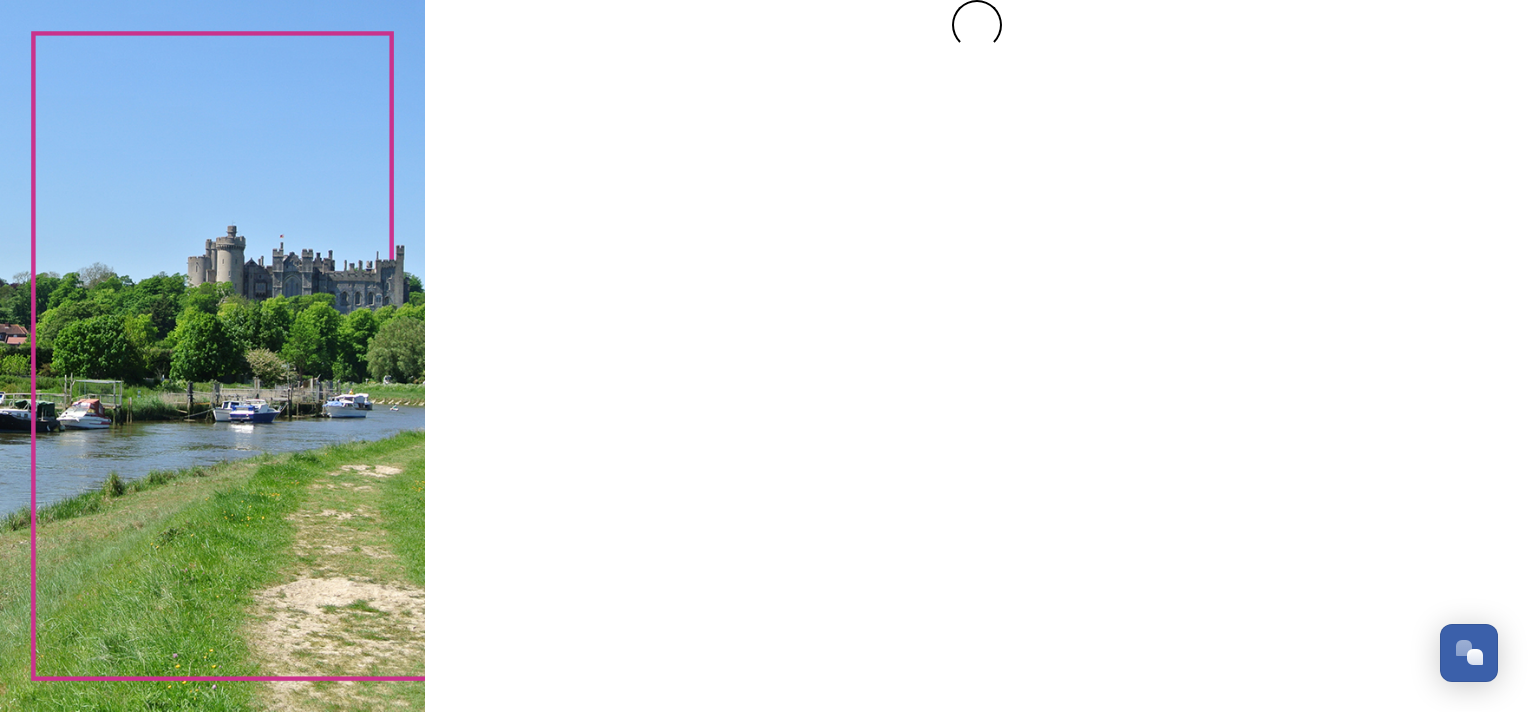 scroll, scrollTop: 0, scrollLeft: 0, axis: both 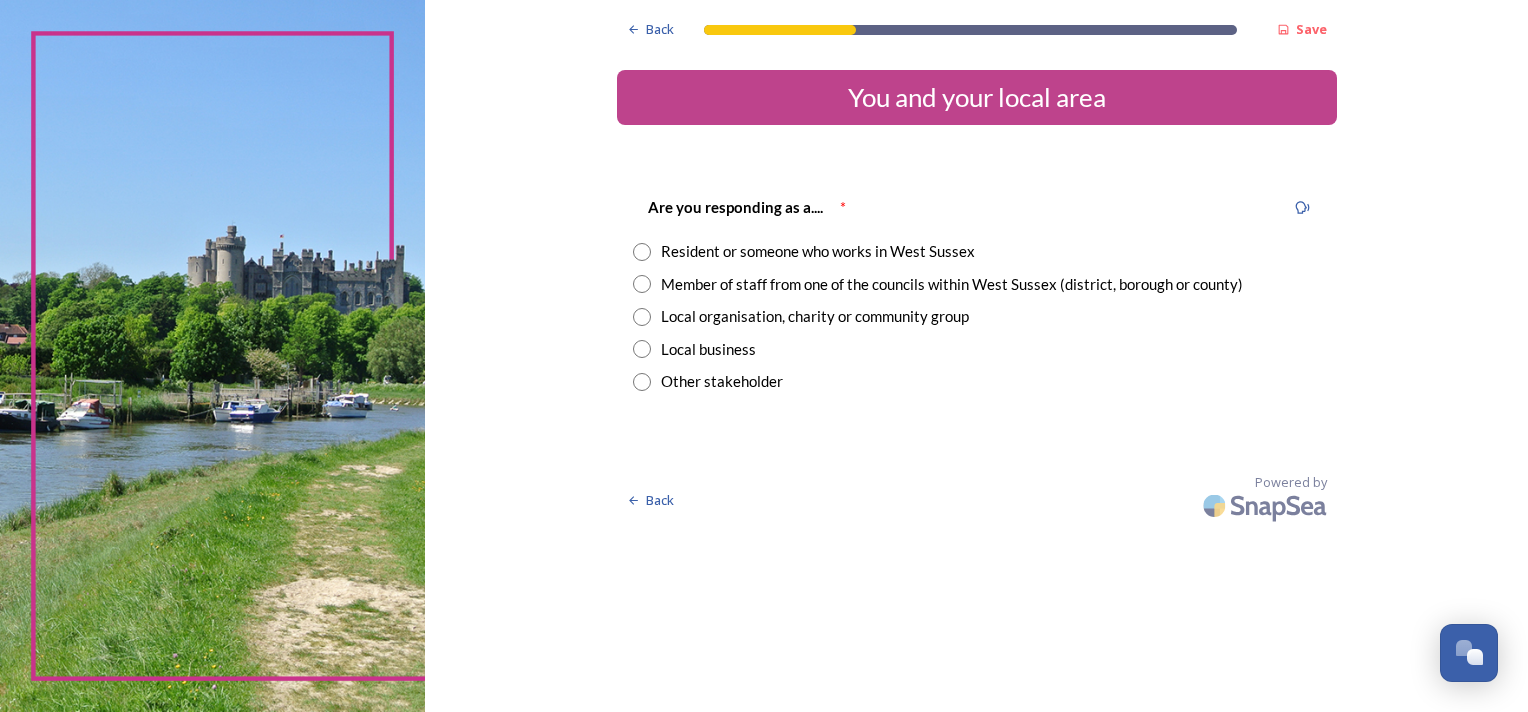 click at bounding box center (642, 284) 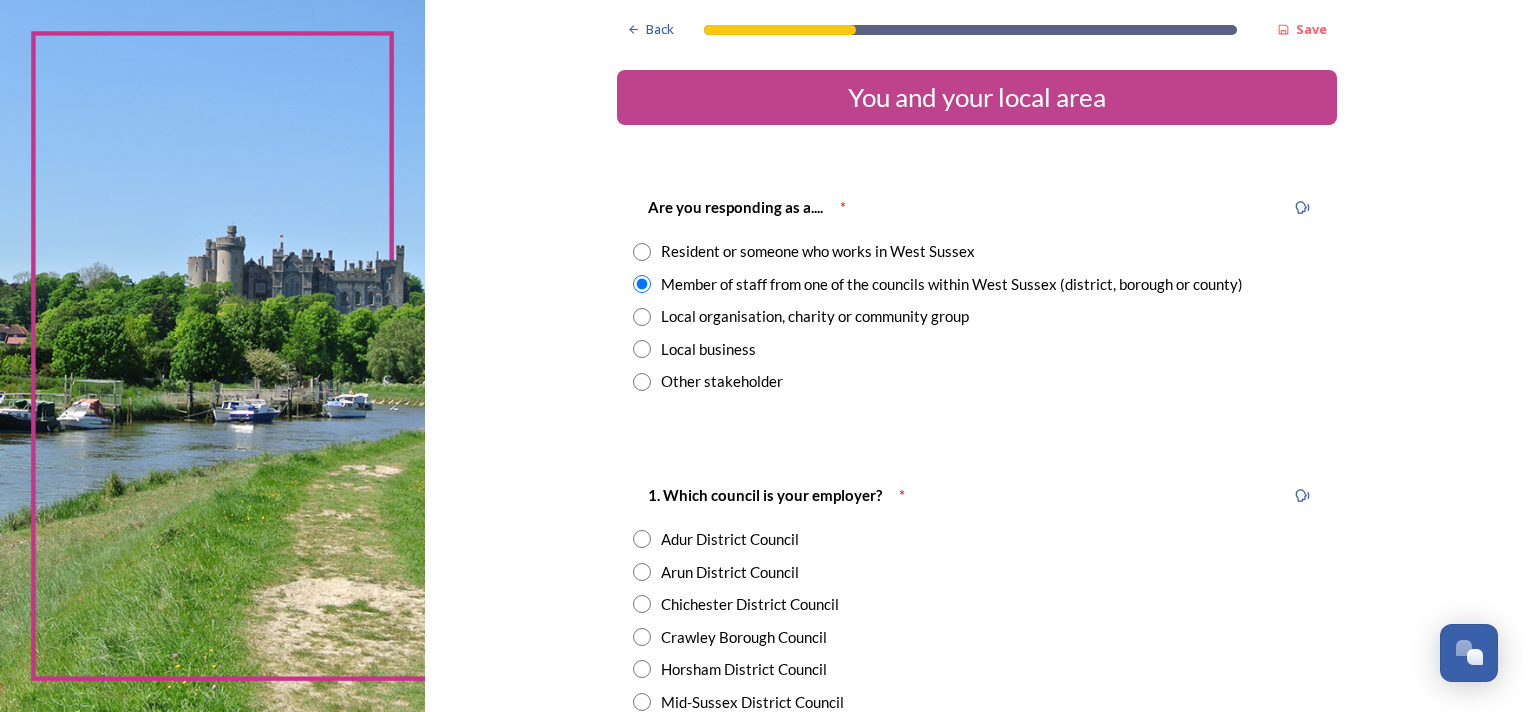 click at bounding box center [642, 572] 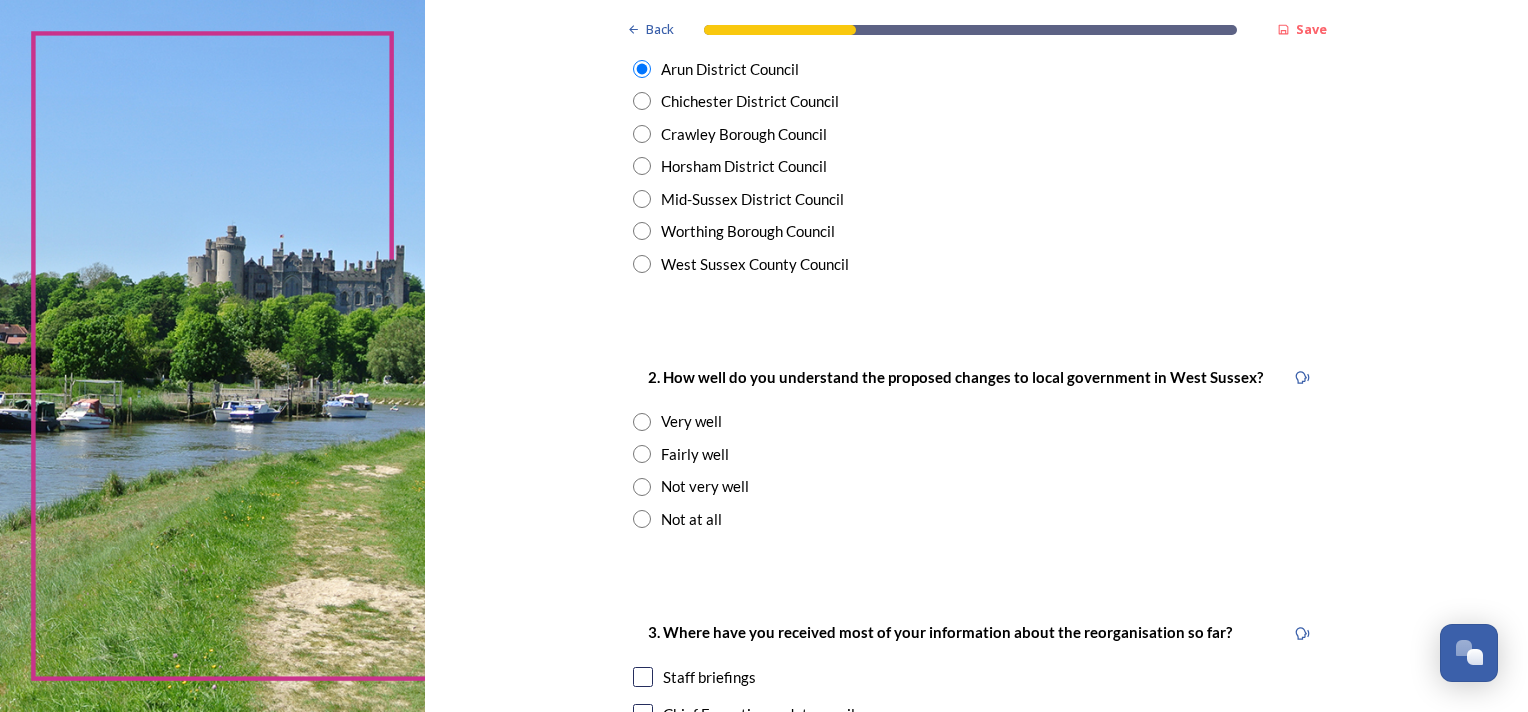 scroll, scrollTop: 600, scrollLeft: 0, axis: vertical 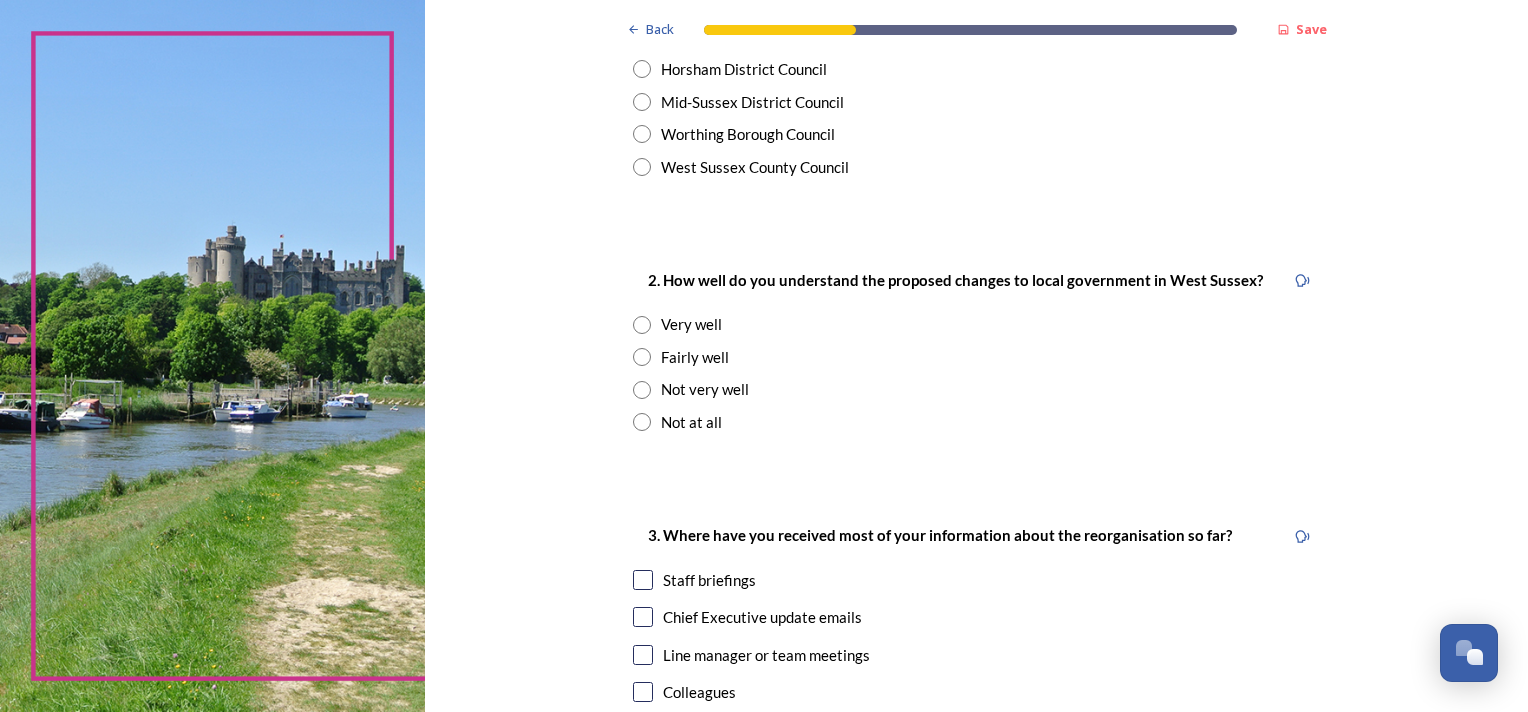 click at bounding box center (642, 357) 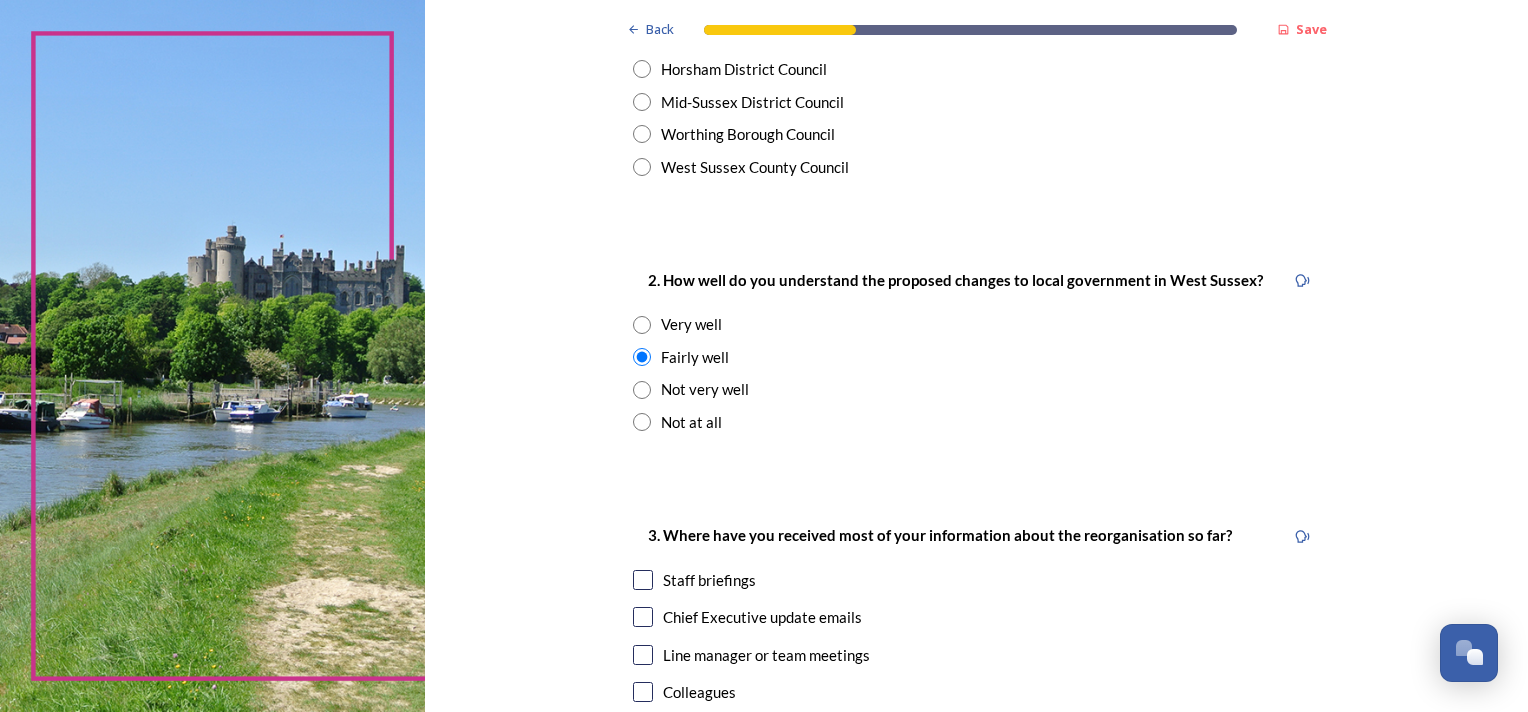 scroll, scrollTop: 900, scrollLeft: 0, axis: vertical 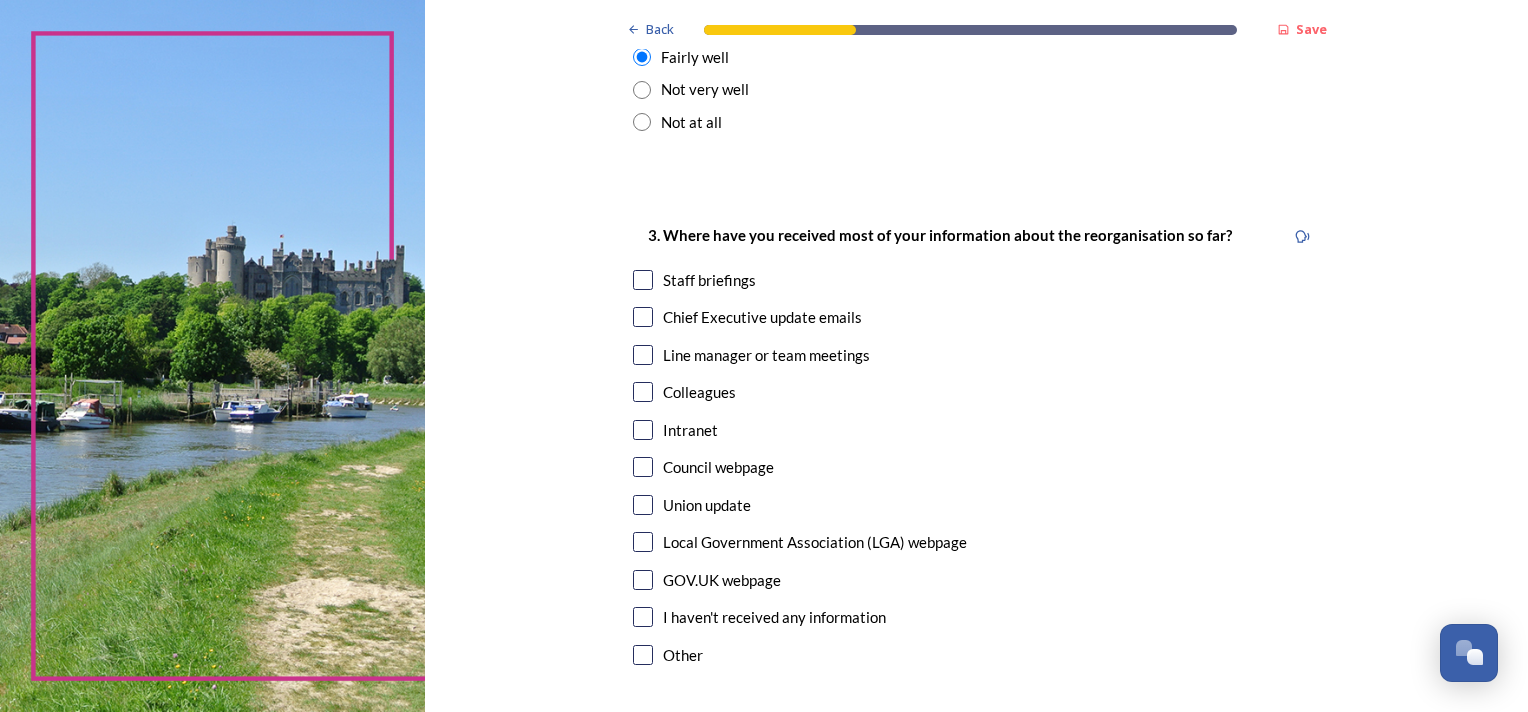 click at bounding box center (643, 280) 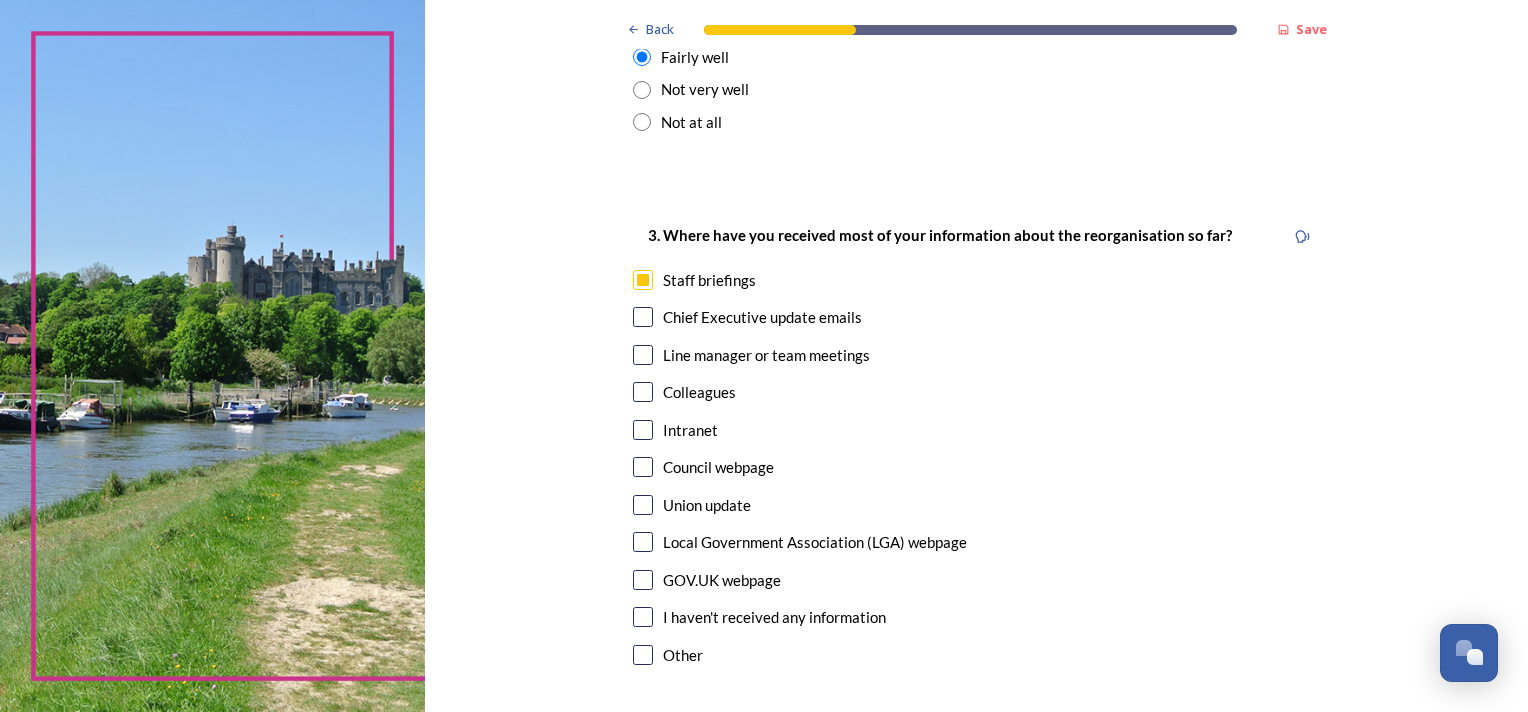 click at bounding box center [643, 317] 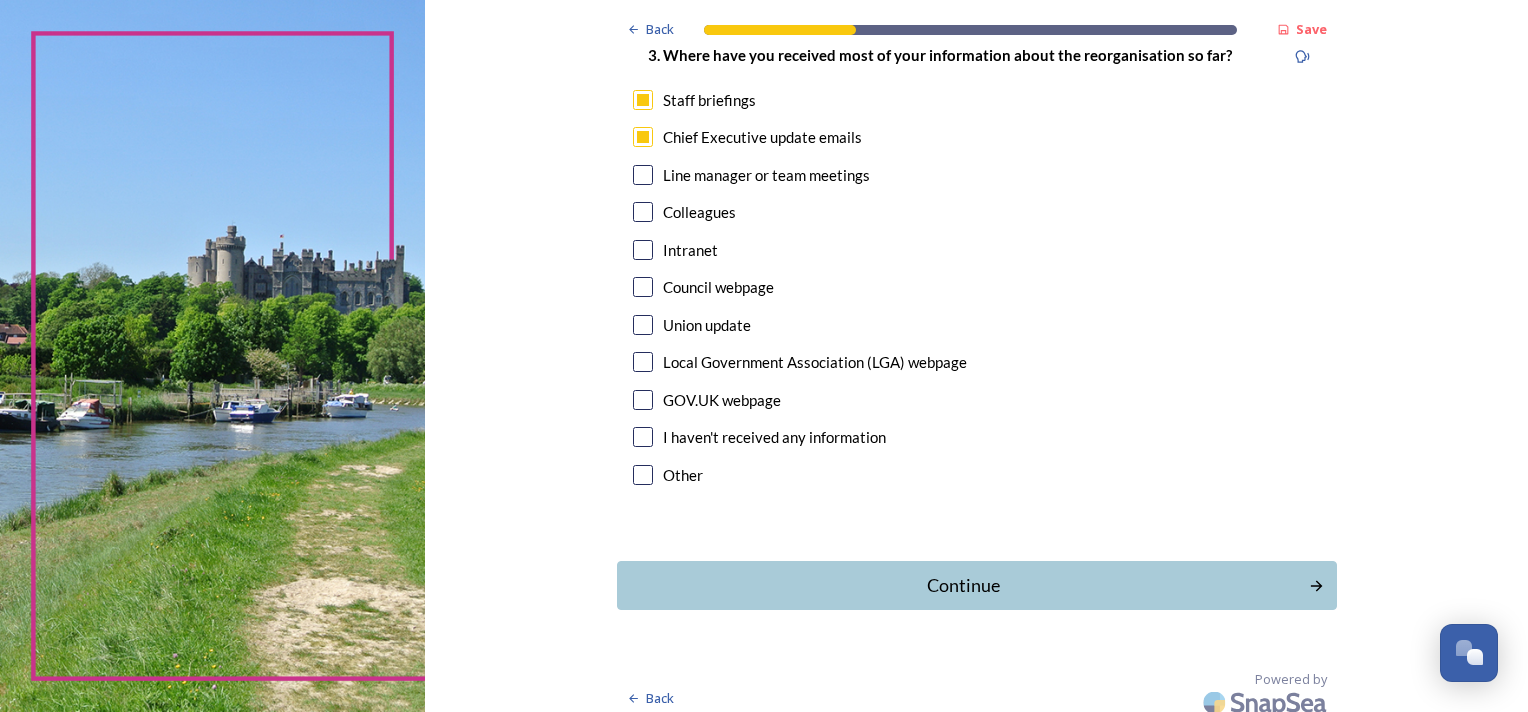 scroll, scrollTop: 1093, scrollLeft: 0, axis: vertical 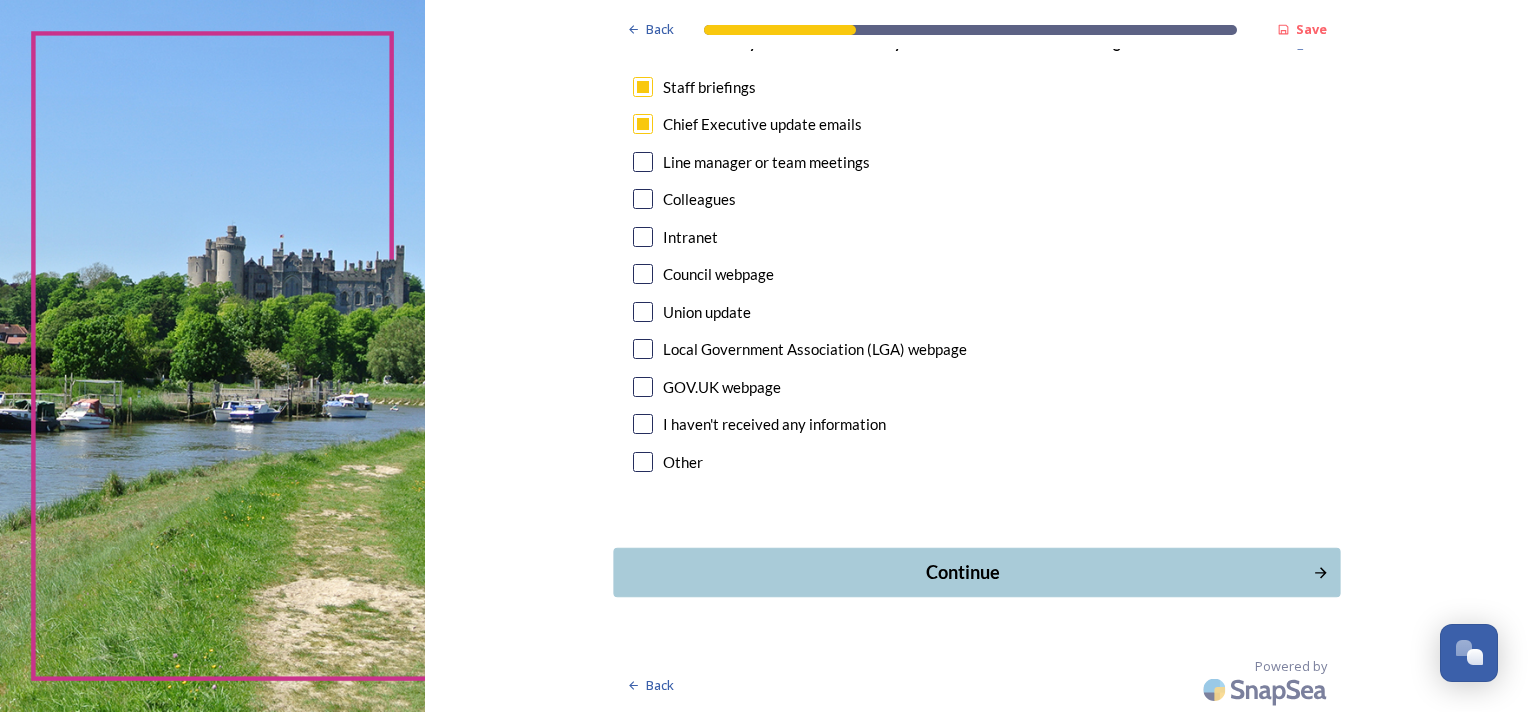 click on "Continue" at bounding box center [962, 572] 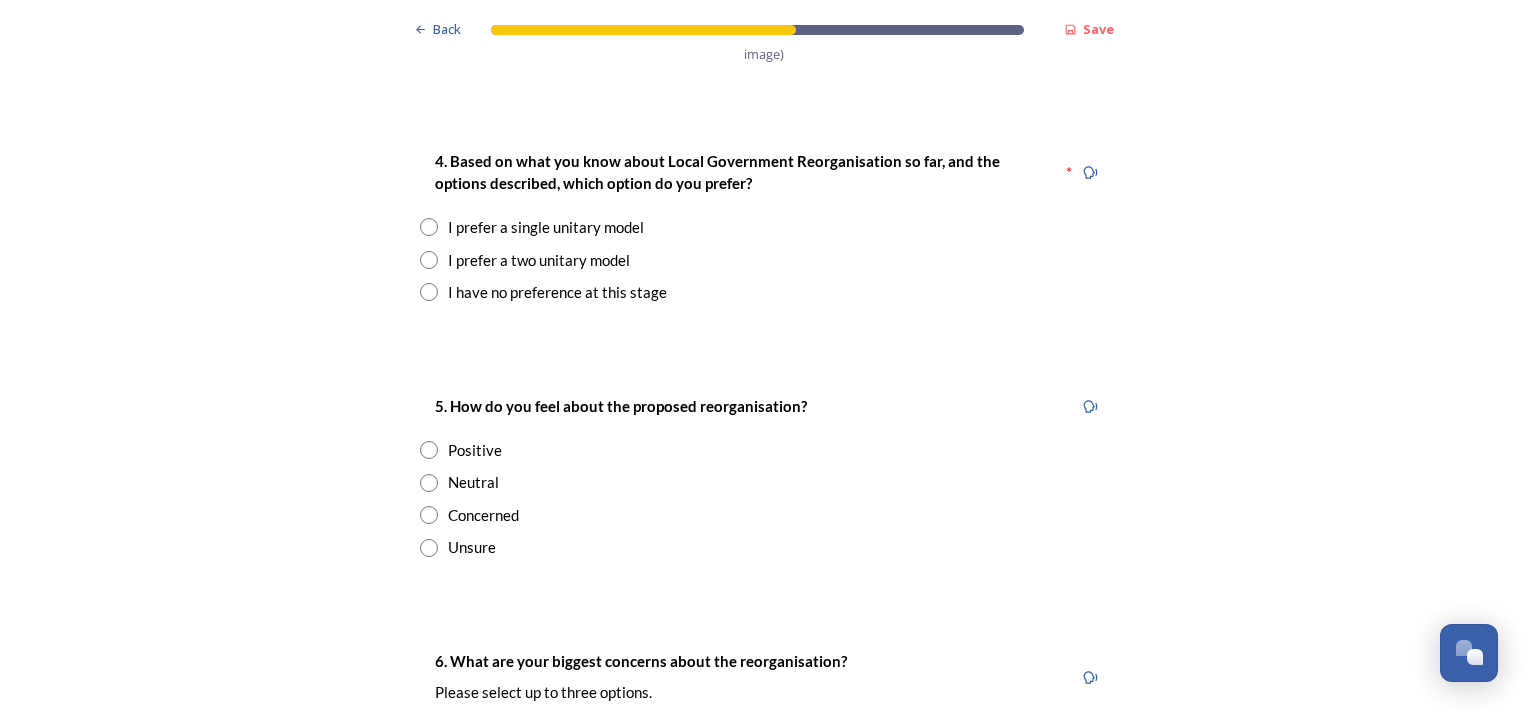 scroll, scrollTop: 2600, scrollLeft: 0, axis: vertical 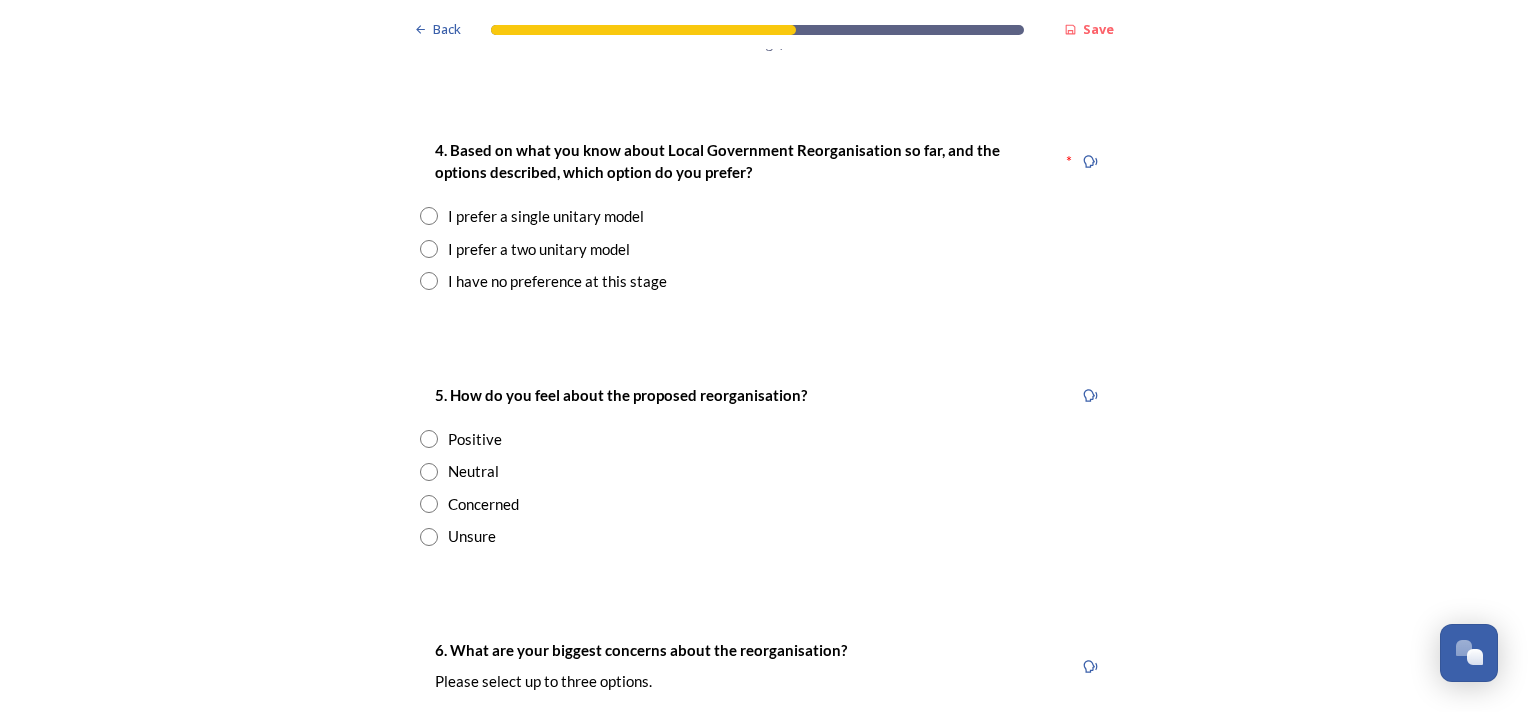 click at bounding box center (429, 249) 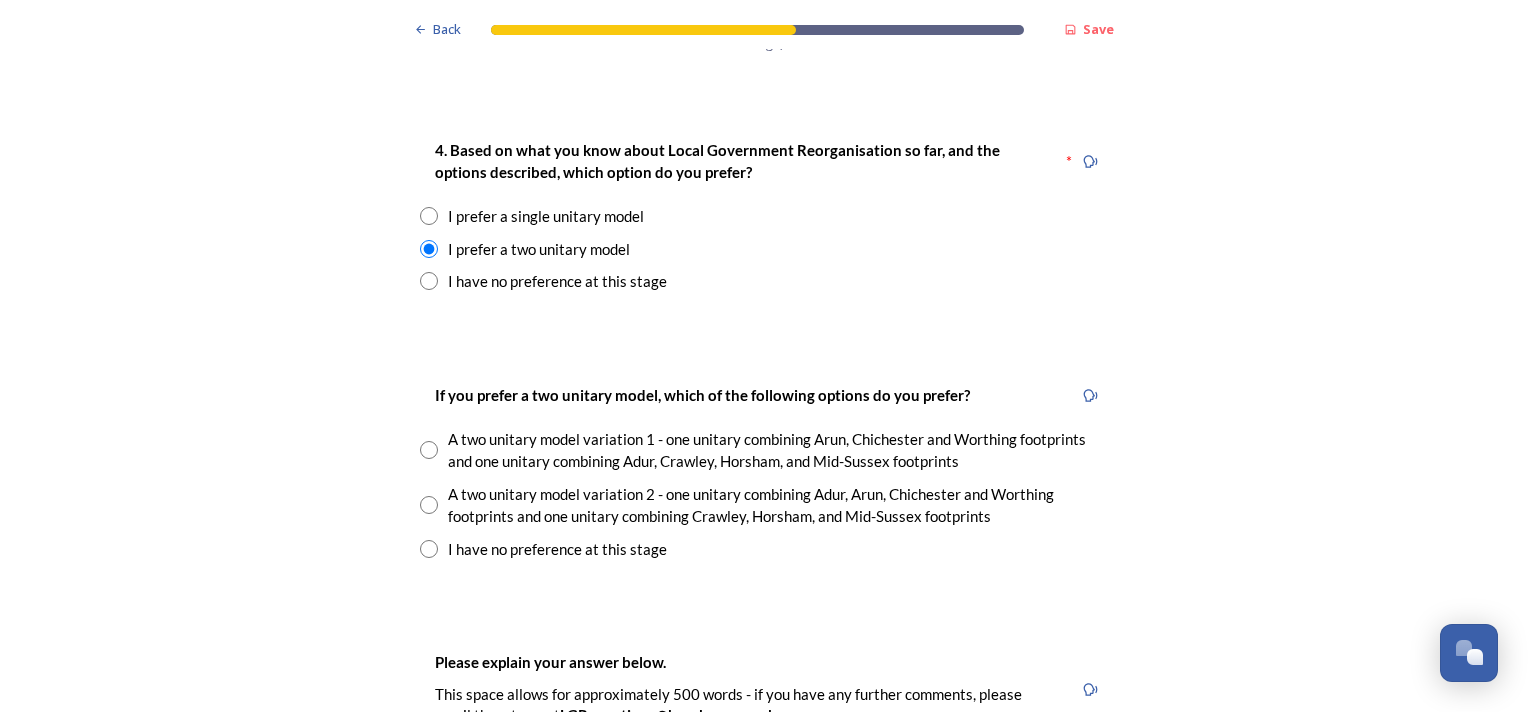 click at bounding box center [429, 450] 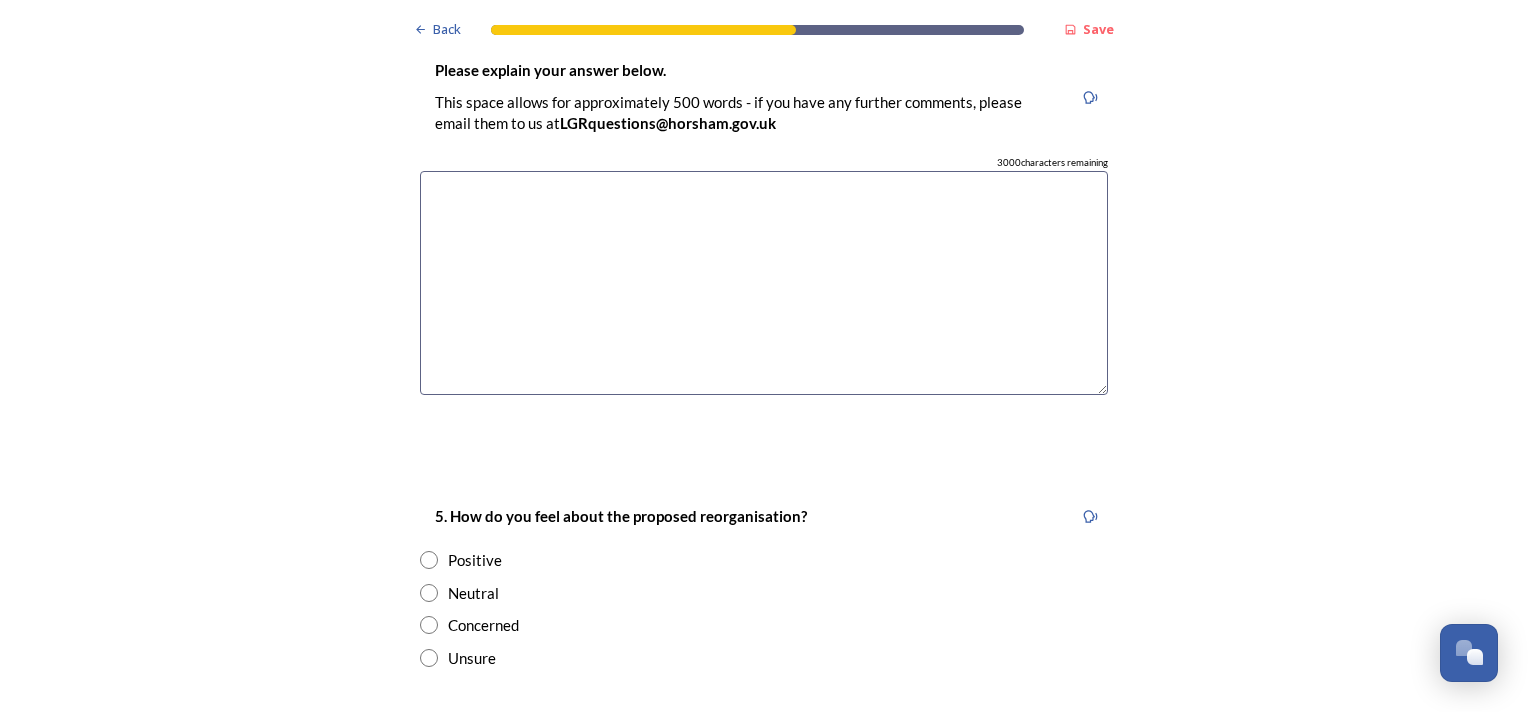 scroll, scrollTop: 3200, scrollLeft: 0, axis: vertical 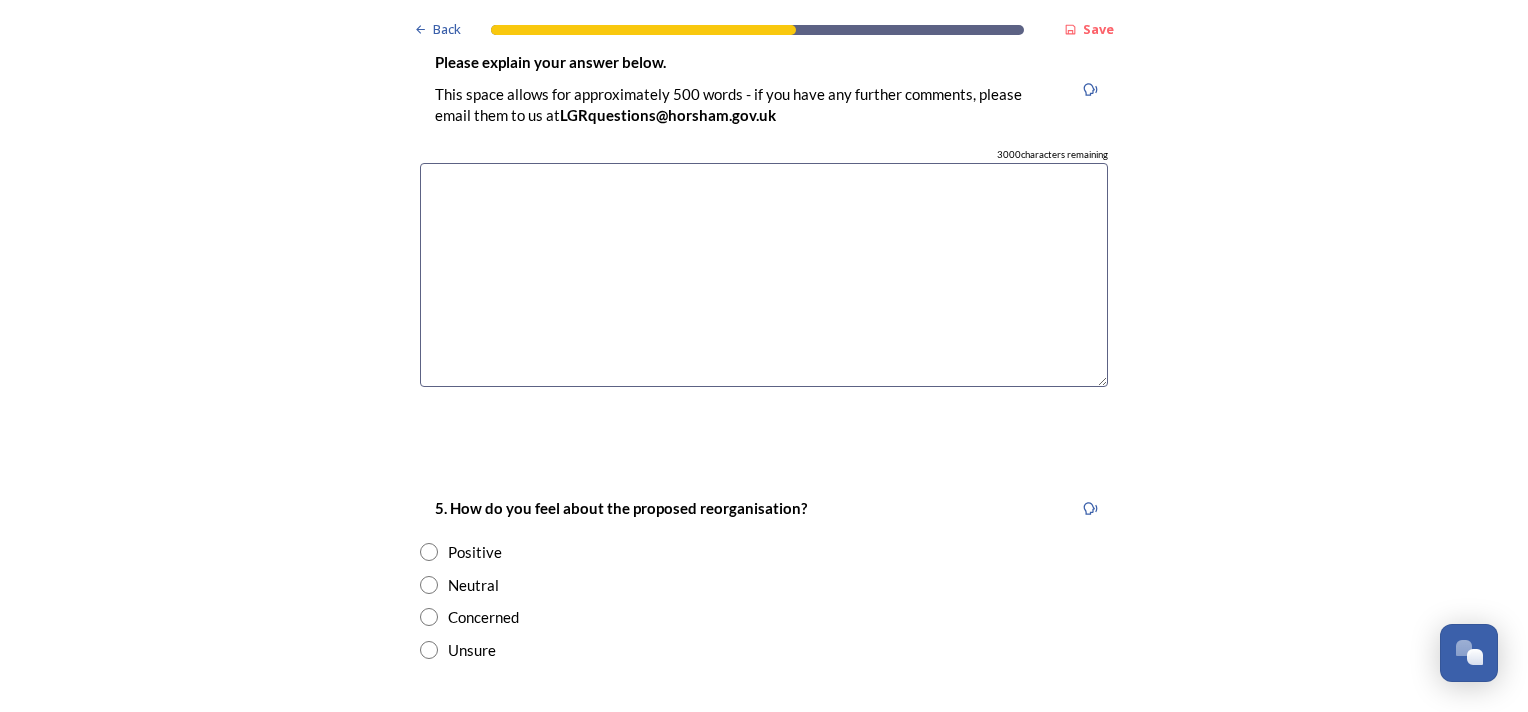 click at bounding box center (429, 617) 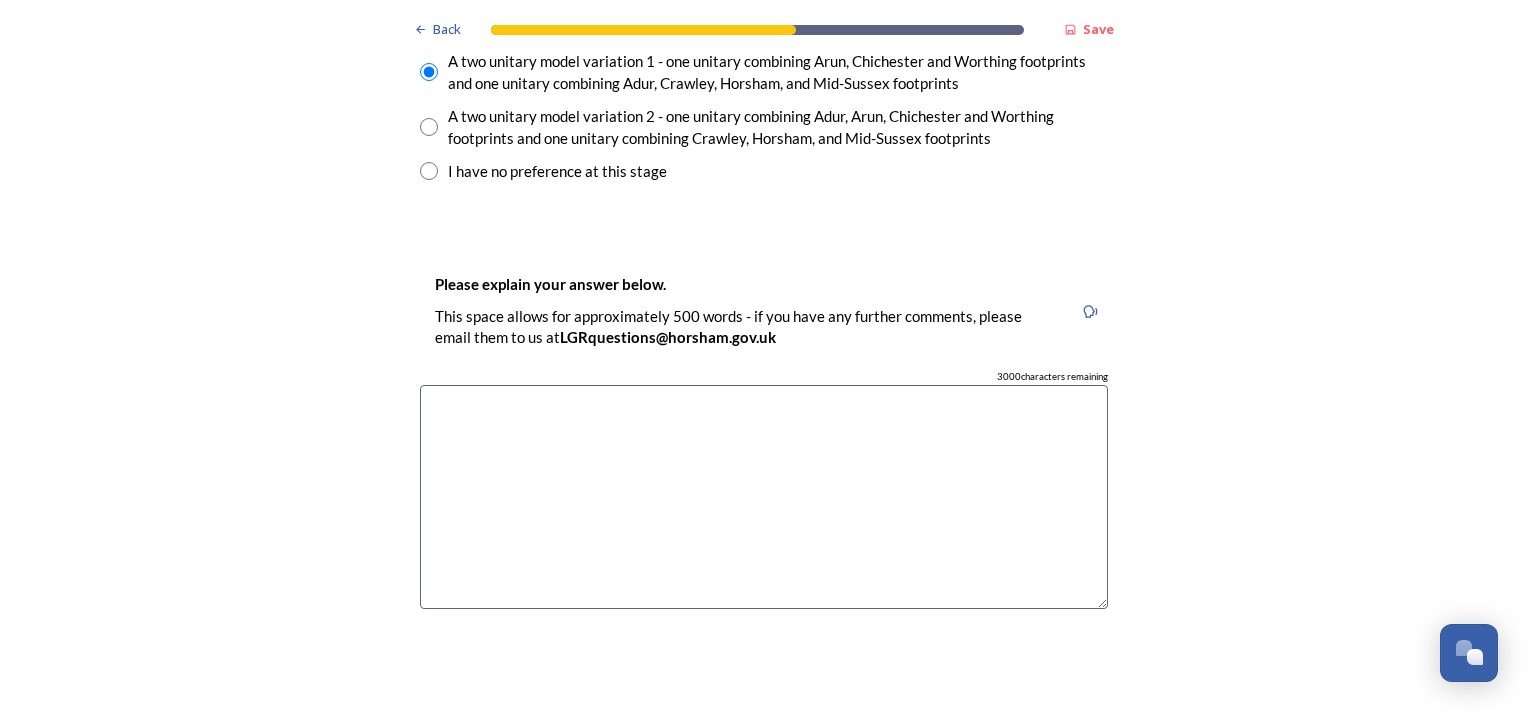 scroll, scrollTop: 3000, scrollLeft: 0, axis: vertical 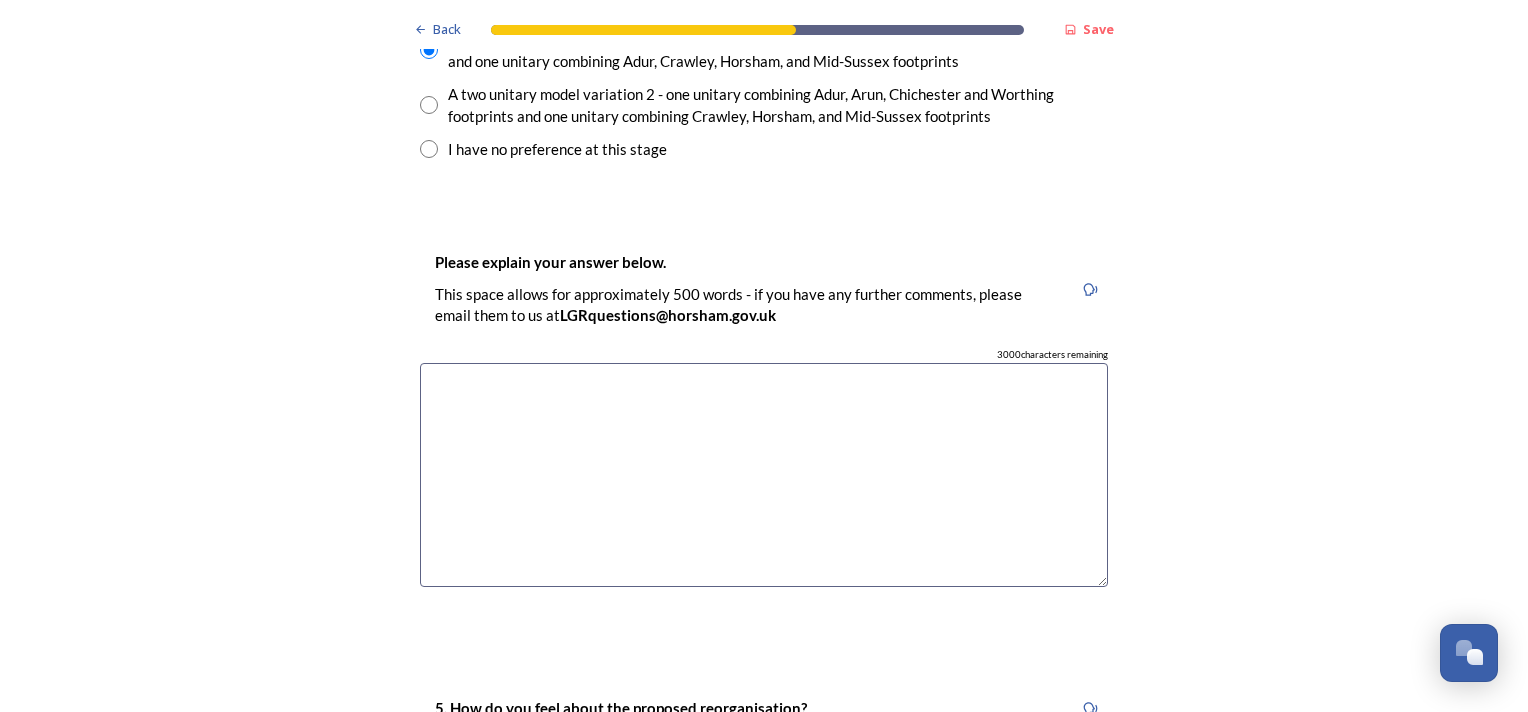 click at bounding box center [764, 475] 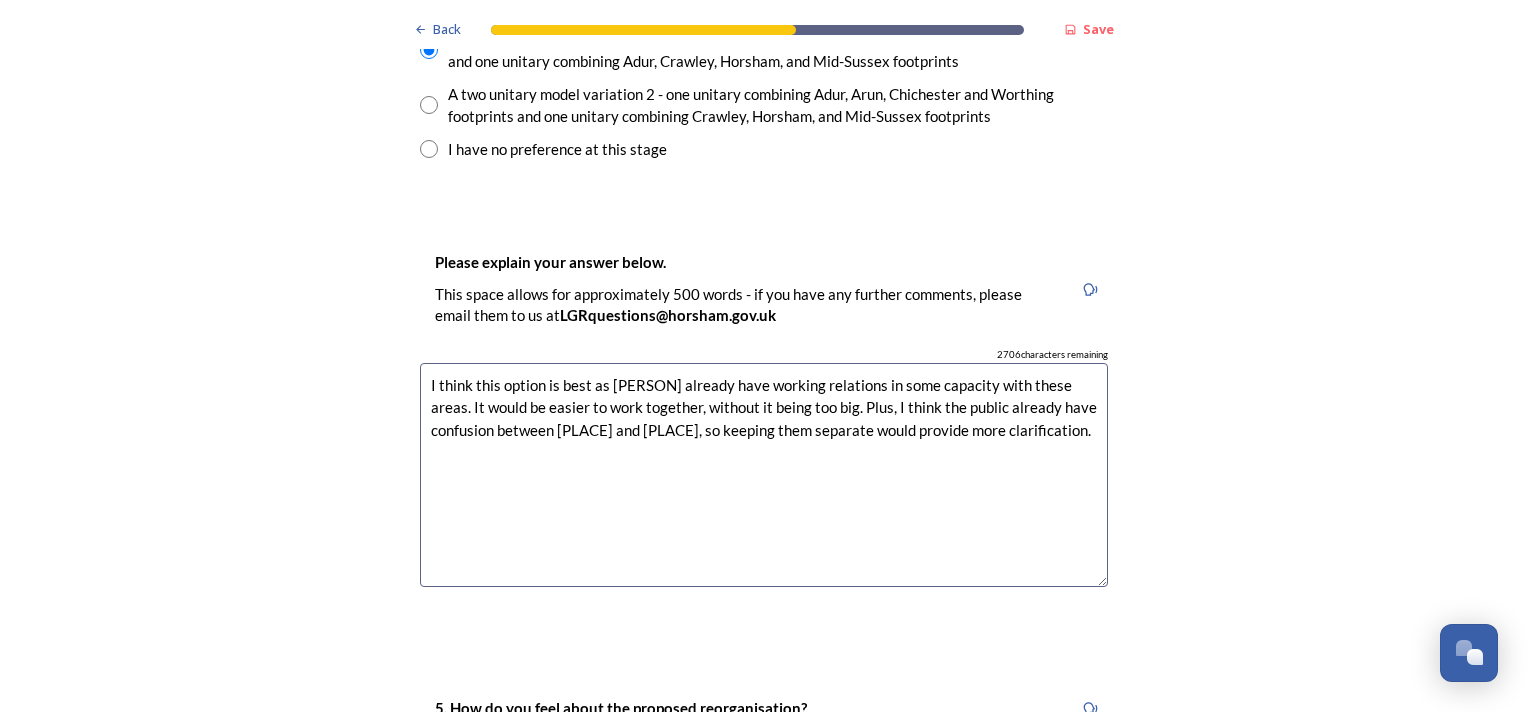 click on "I think this option is best as [PERSON] already have working relations in some capacity with these areas. It would be easier to work together, without it being too big. Plus, I think the public already have confusion between [PLACE] and [PLACE], so keeping them separate would provide more clarification." at bounding box center (764, 475) 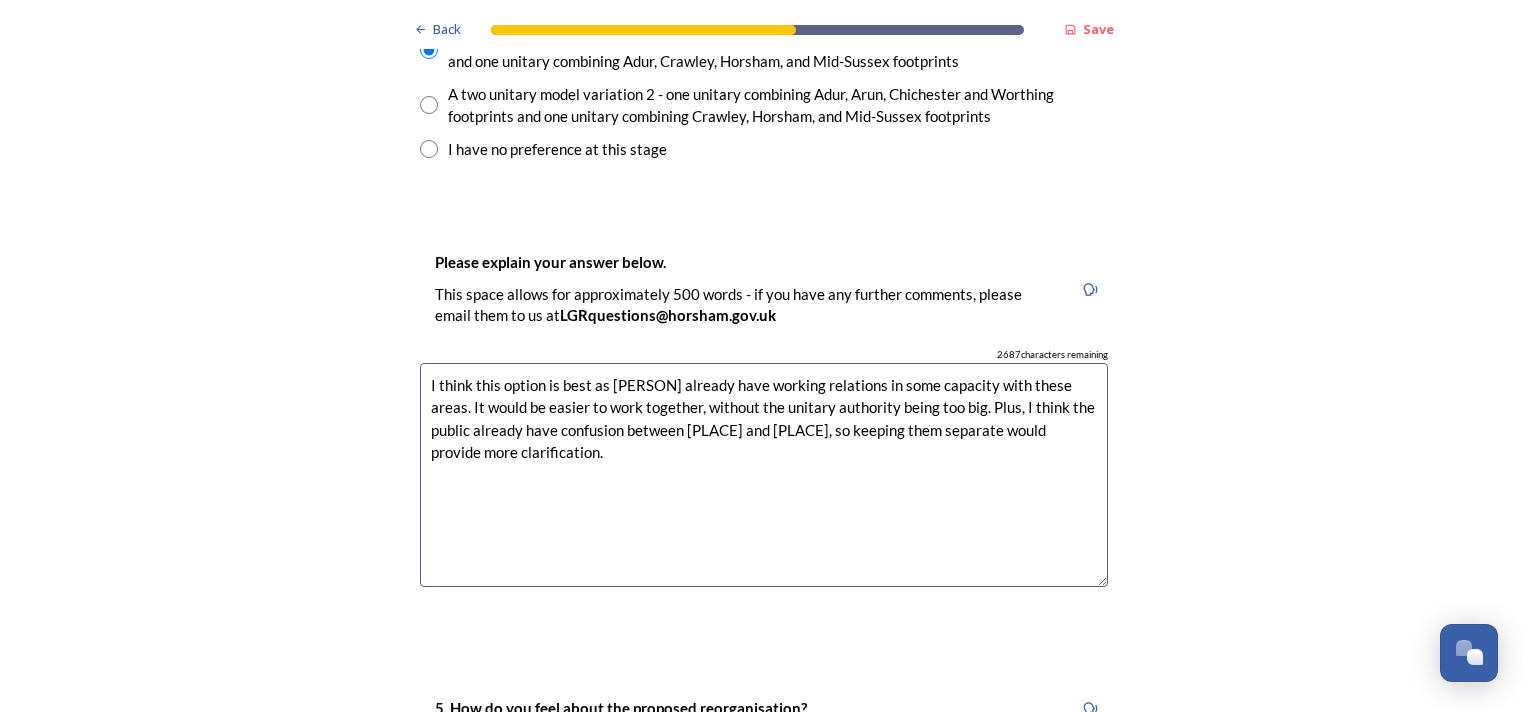 click on "I think this option is best as [PERSON] already have working relations in some capacity with these areas. It would be easier to work together, without the unitary authority being too big. Plus, I think the public already have confusion between [PLACE] and [PLACE], so keeping them separate would provide more clarification." at bounding box center [764, 475] 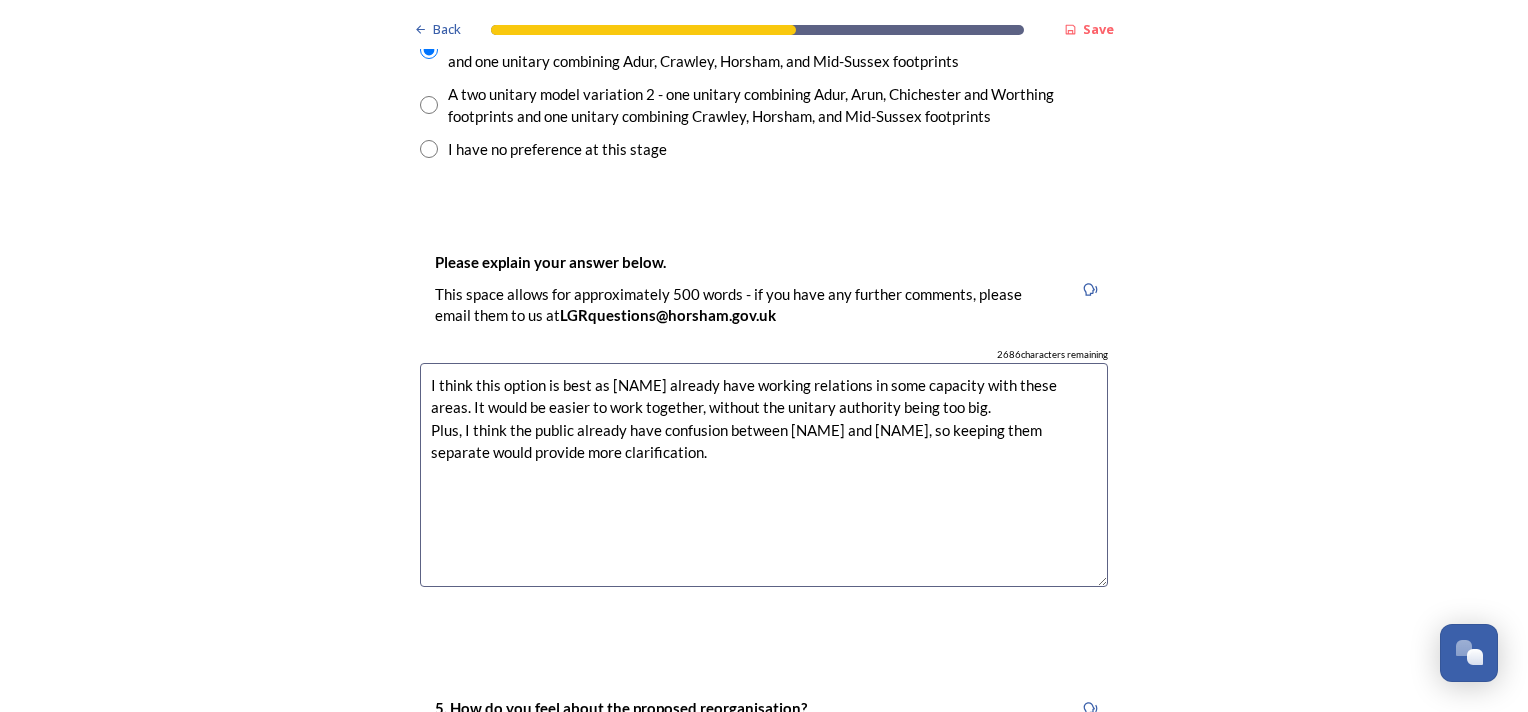 click on "I think this option is best as [NAME] already have working relations in some capacity with these areas. It would be easier to work together, without the unitary authority being too big.
Plus, I think the public already have confusion between [NAME] and [NAME], so keeping them separate would provide more clarification." at bounding box center [764, 475] 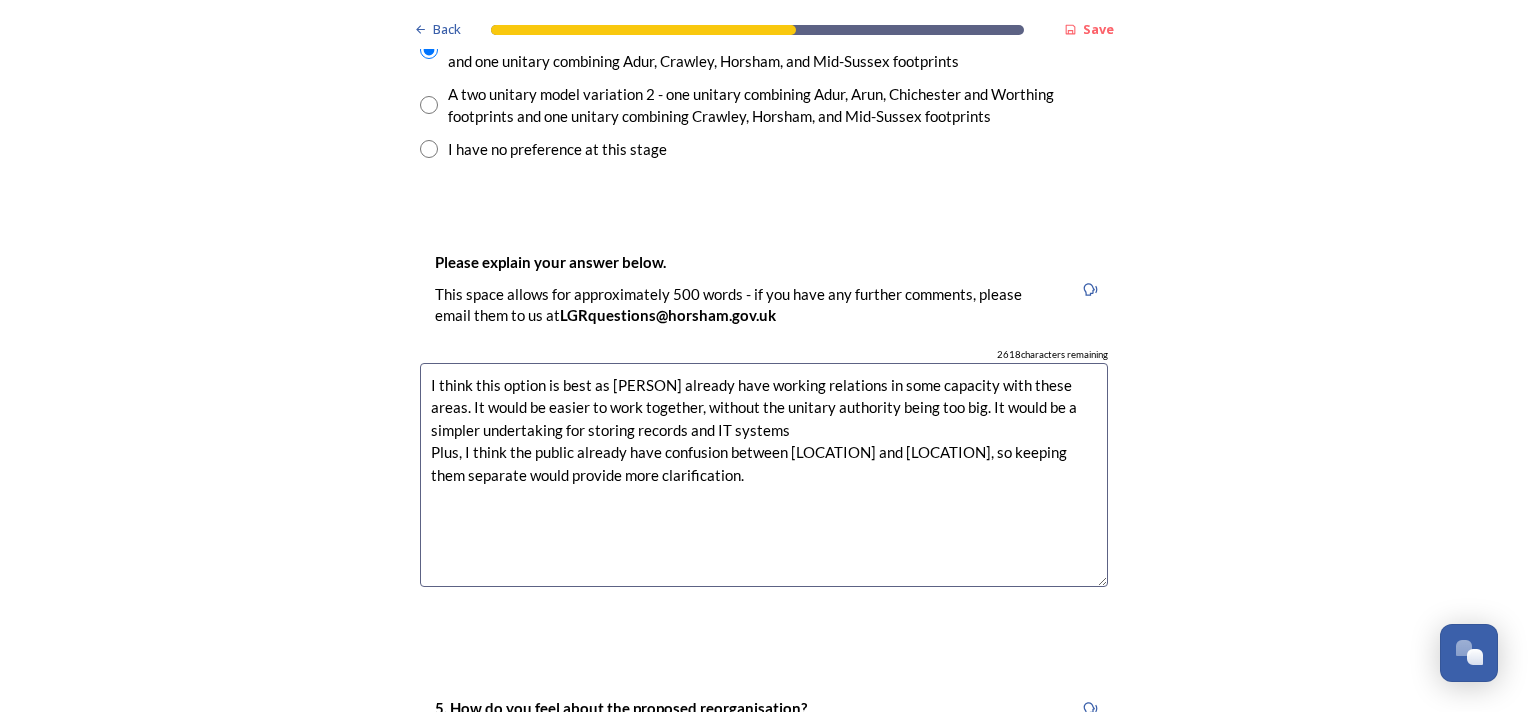 click on "I think this option is best as [PERSON] already have working relations in some capacity with these areas. It would be easier to work together, without the unitary authority being too big. It would be a simpler undertaking for storing records and IT systems
Plus, I think the public already have confusion between [LOCATION] and [LOCATION], so keeping them separate would provide more clarification." at bounding box center (764, 475) 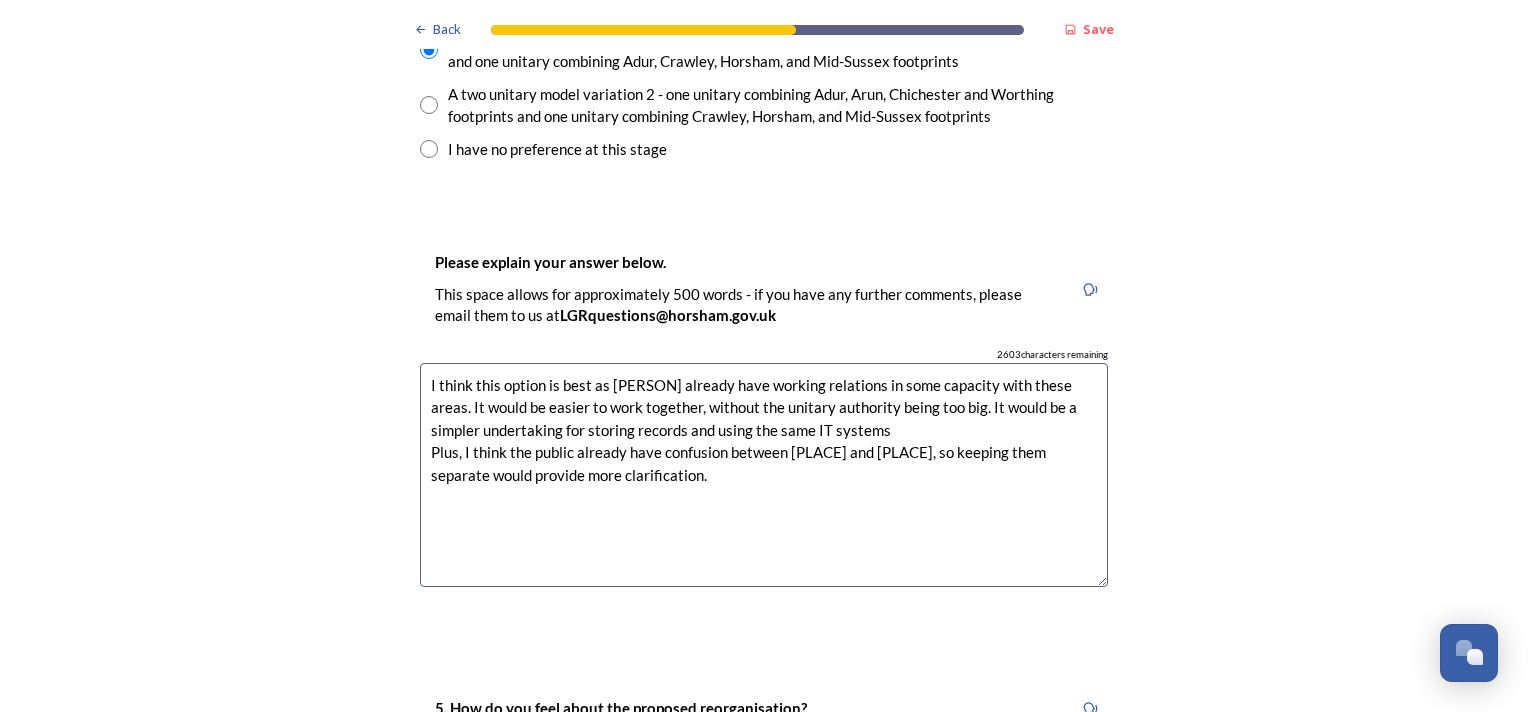 click on "I think this option is best as [PERSON] already have working relations in some capacity with these areas. It would be easier to work together, without the unitary authority being too big. It would be a simpler undertaking for storing records and using the same IT systems
Plus, I think the public already have confusion between [PLACE] and [PLACE], so keeping them separate would provide more clarification." at bounding box center [764, 475] 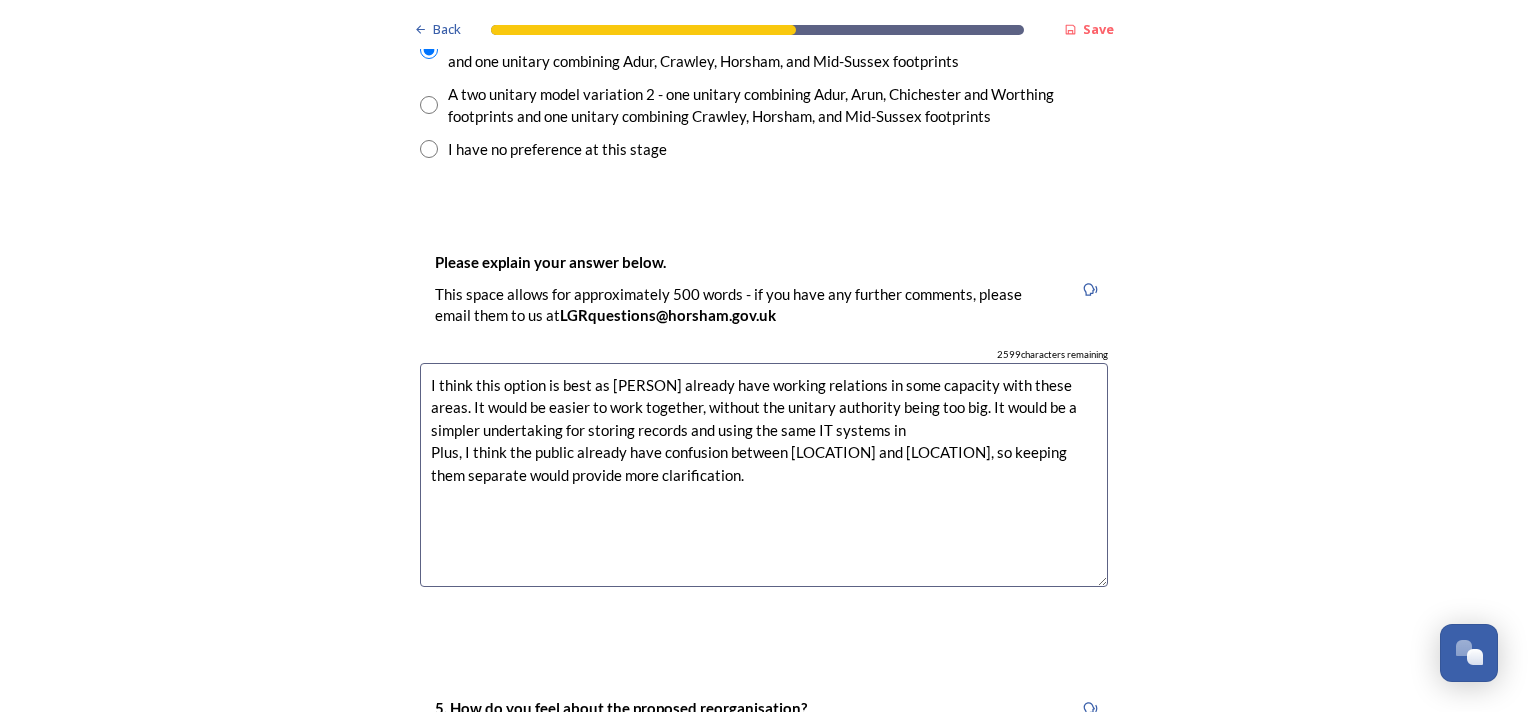 click on "I think this option is best as [PERSON] already have working relations in some capacity with these areas. It would be easier to work together, without the unitary authority being too big. It would be a simpler undertaking for storing records and using the same IT systems in
Plus, I think the public already have confusion between [LOCATION] and [LOCATION], so keeping them separate would provide more clarification." at bounding box center [764, 475] 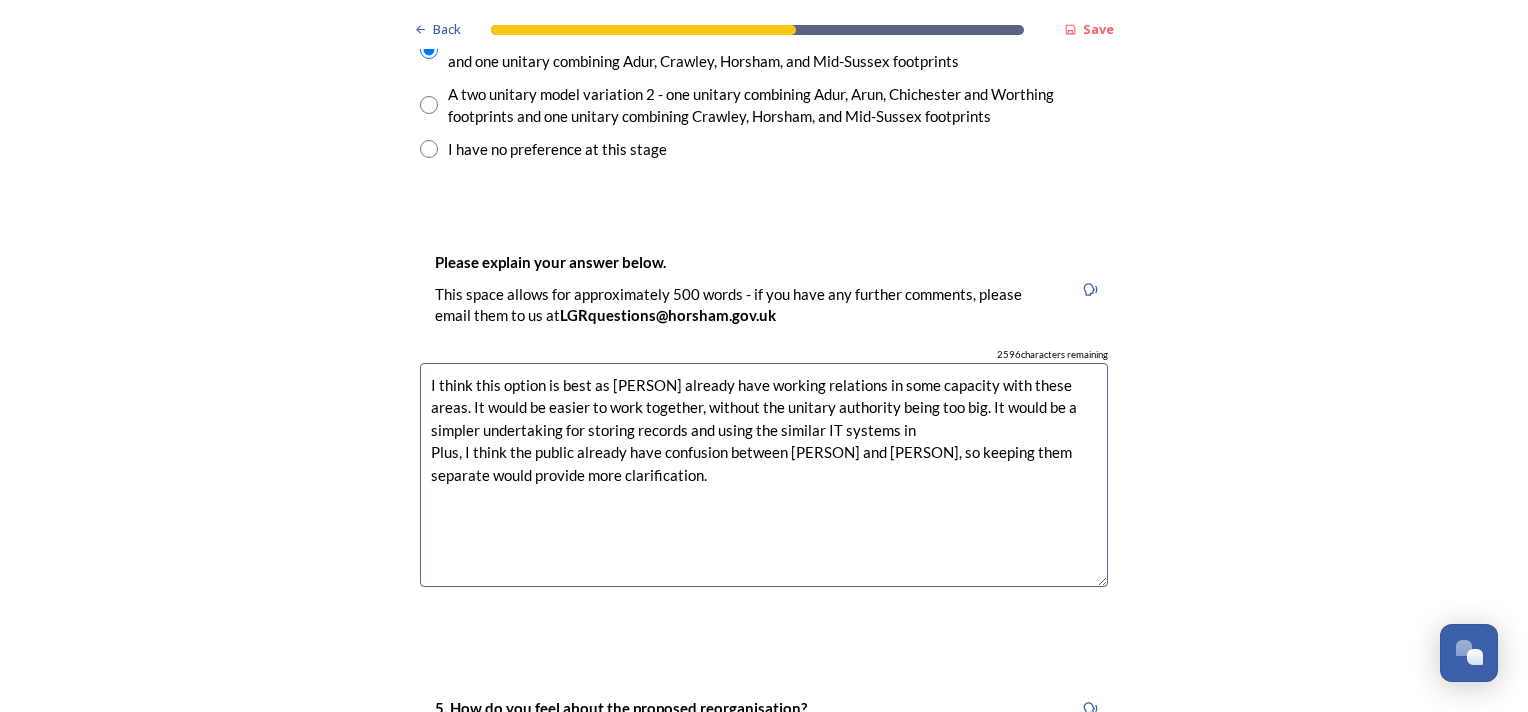 click on "I think this option is best as [PERSON] already have working relations in some capacity with these areas. It would be easier to work together, without the unitary authority being too big. It would be a simpler undertaking for storing records and using the similar IT systems in
Plus, I think the public already have confusion between [PERSON] and [PERSON], so keeping them separate would provide more clarification." at bounding box center [764, 475] 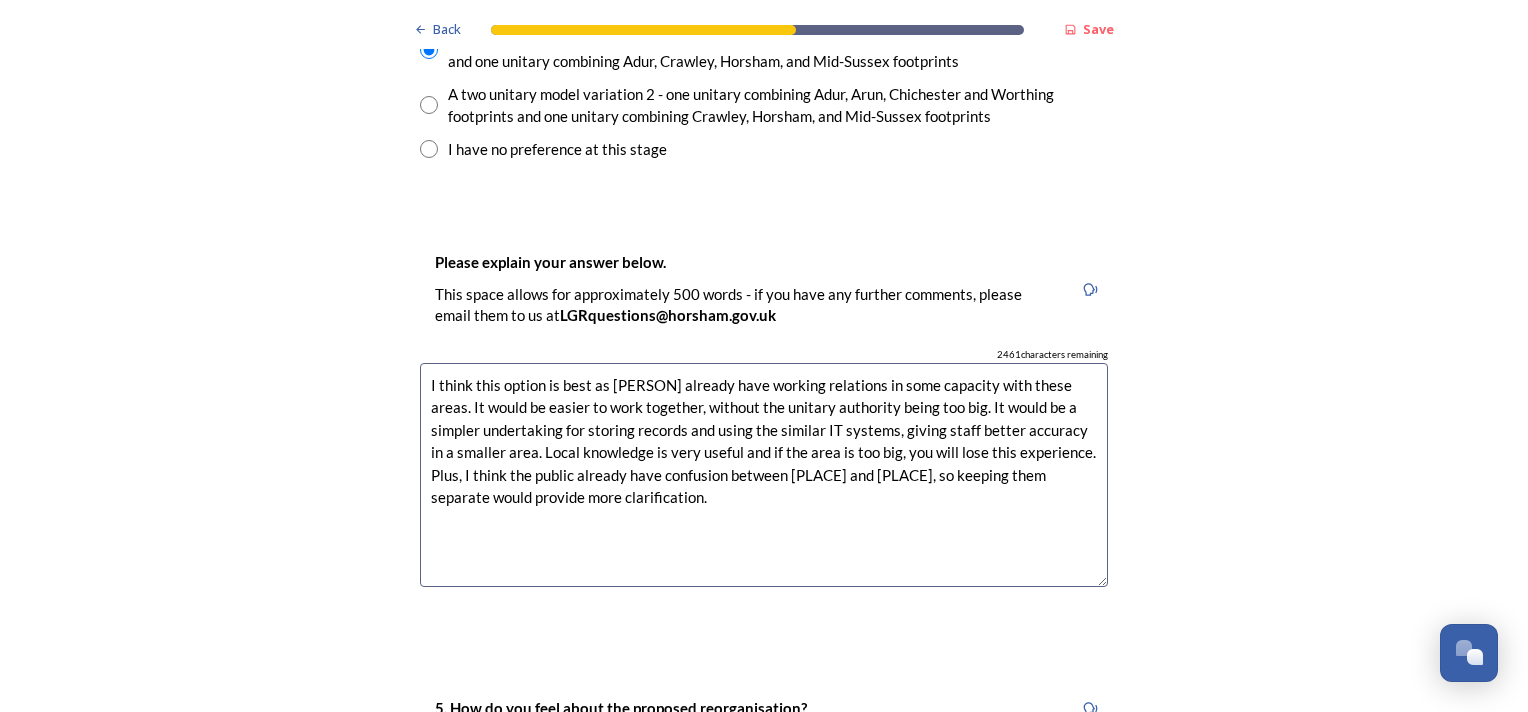 click on "I think this option is best as [PERSON] already have working relations in some capacity with these areas. It would be easier to work together, without the unitary authority being too big. It would be a simpler undertaking for storing records and using the similar IT systems, giving staff better accuracy in a smaller area. Local knowledge is very useful and if the area is too big, you will lose this experience.
Plus, I think the public already have confusion between [PLACE] and [PLACE], so keeping them separate would provide more clarification." at bounding box center (764, 475) 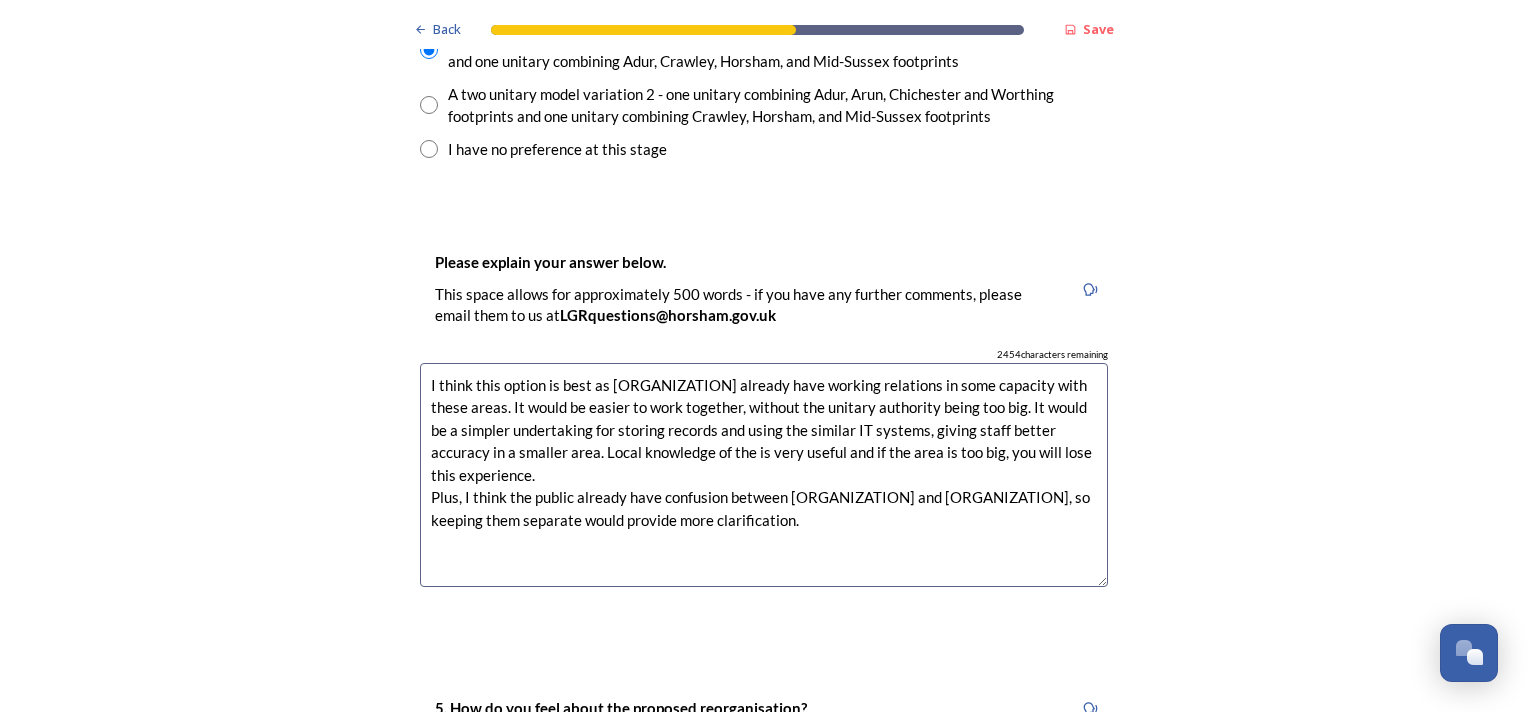 click on "I think this option is best as [ORGANIZATION] already have working relations in some capacity with these areas. It would be easier to work together, without the unitary authority being too big. It would be a simpler undertaking for storing records and using the similar IT systems, giving staff better accuracy in a smaller area. Local knowledge of the is very useful and if the area is too big, you will lose this experience.
Plus, I think the public already have confusion between [ORGANIZATION] and [ORGANIZATION], so keeping them separate would provide more clarification." at bounding box center [764, 475] 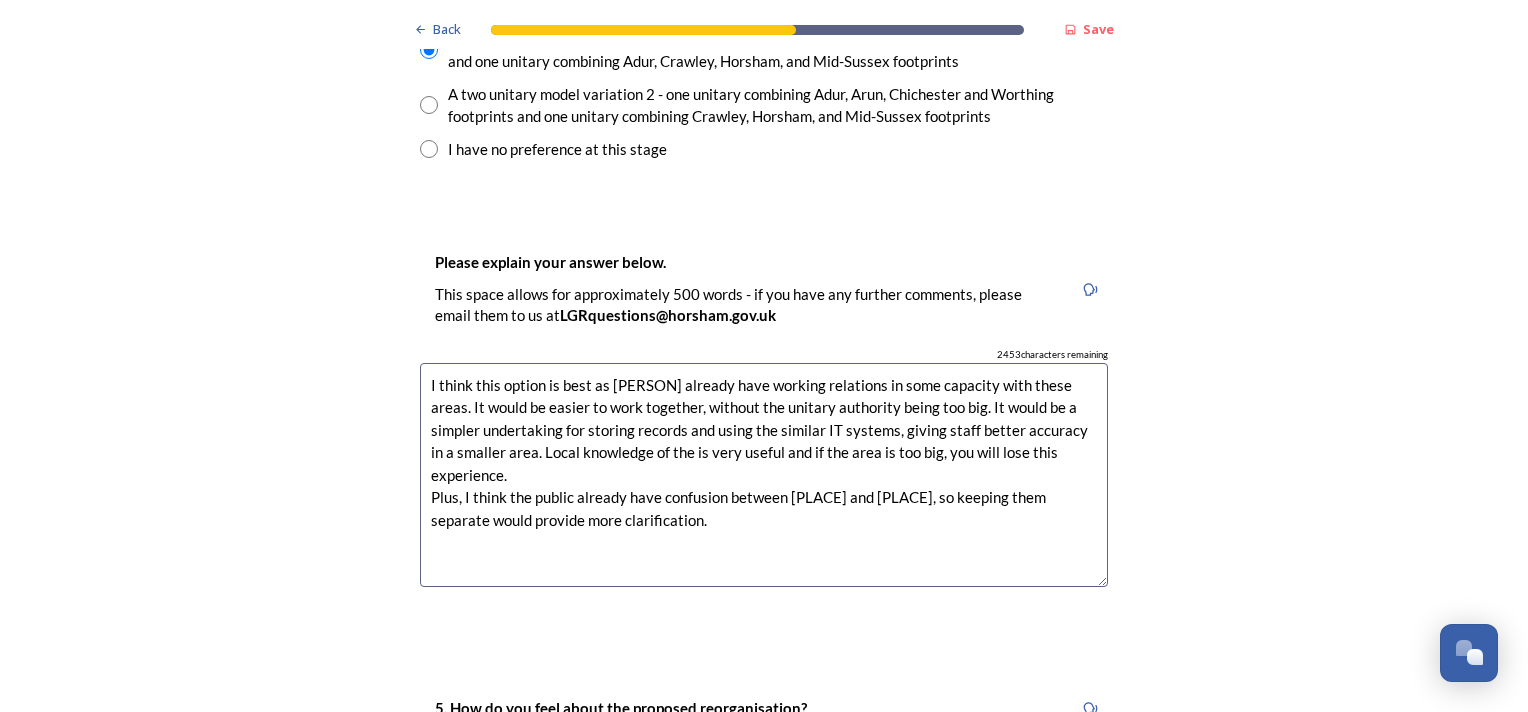click on "I think this option is best as [PERSON] already have working relations in some capacity with these areas. It would be easier to work together, without the unitary authority being too big. It would be a simpler undertaking for storing records and using the similar IT systems, giving staff better accuracy in a smaller area. Local knowledge of the is very useful and if the area is too big, you will lose this experience.
Plus, I think the public already have confusion between [PLACE] and [PLACE], so keeping them separate would provide more clarification." at bounding box center (764, 475) 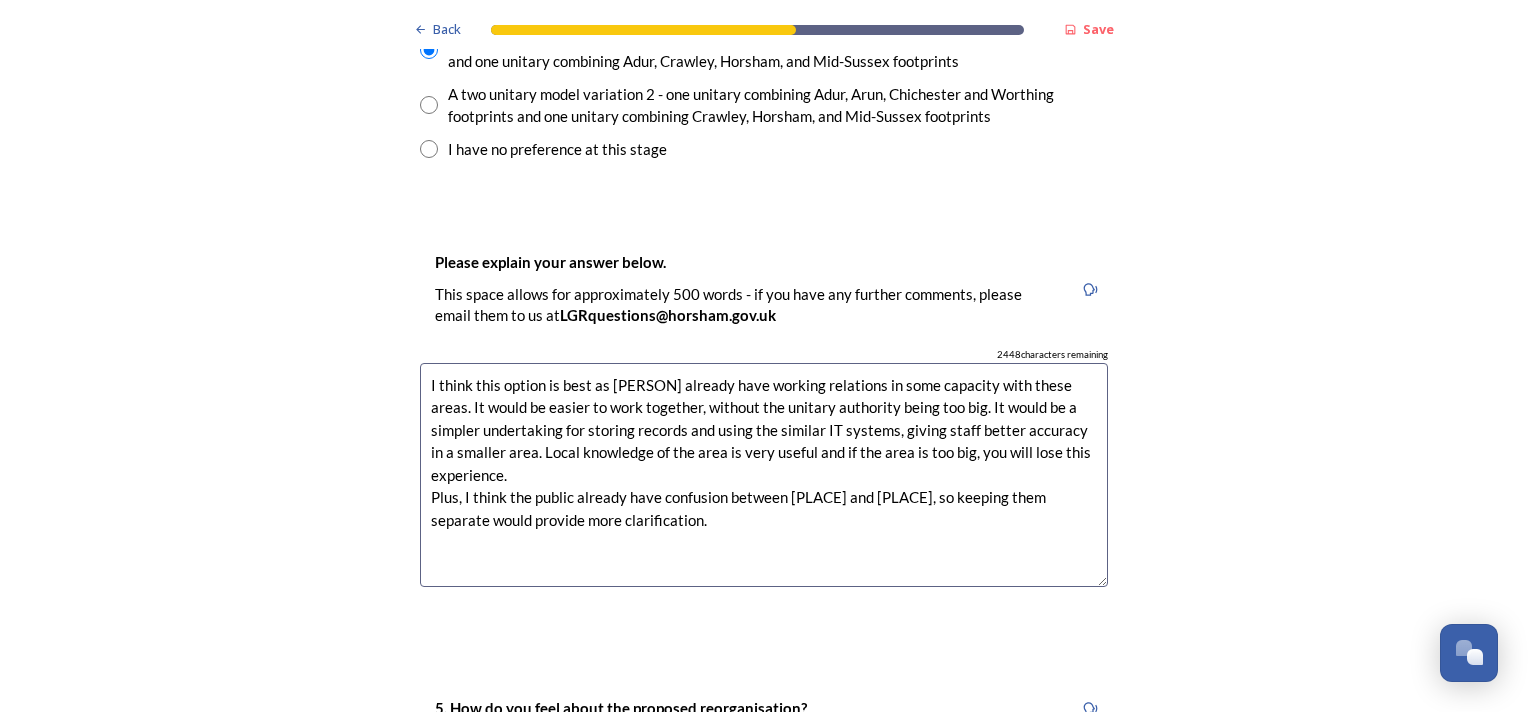 click on "I think this option is best as [PERSON] already have working relations in some capacity with these areas. It would be easier to work together, without the unitary authority being too big. It would be a simpler undertaking for storing records and using the similar IT systems, giving staff better accuracy in a smaller area. Local knowledge of the area is very useful and if the area is too big, you will lose this experience.
Plus, I think the public already have confusion between [PLACE] and [PLACE], so keeping them separate would provide more clarification." at bounding box center [764, 475] 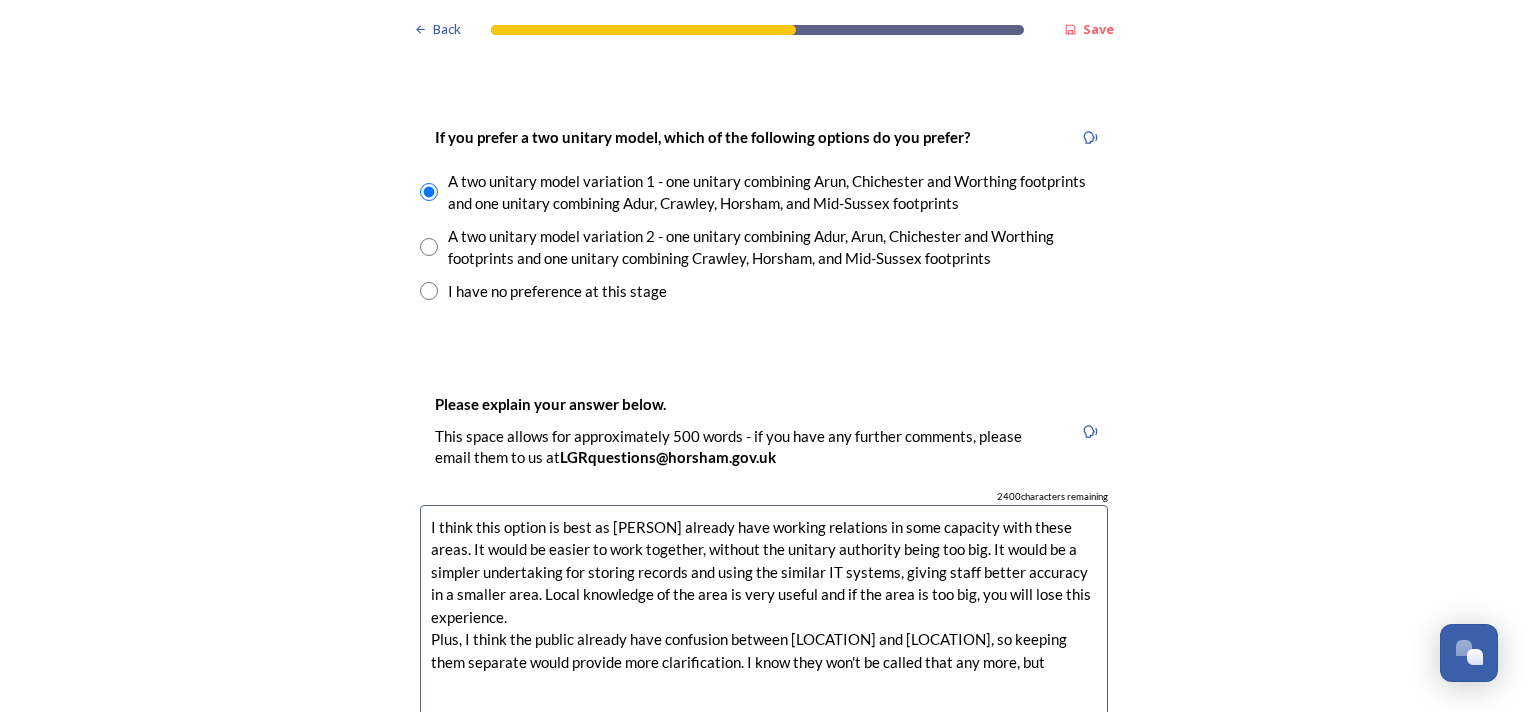 scroll, scrollTop: 3000, scrollLeft: 0, axis: vertical 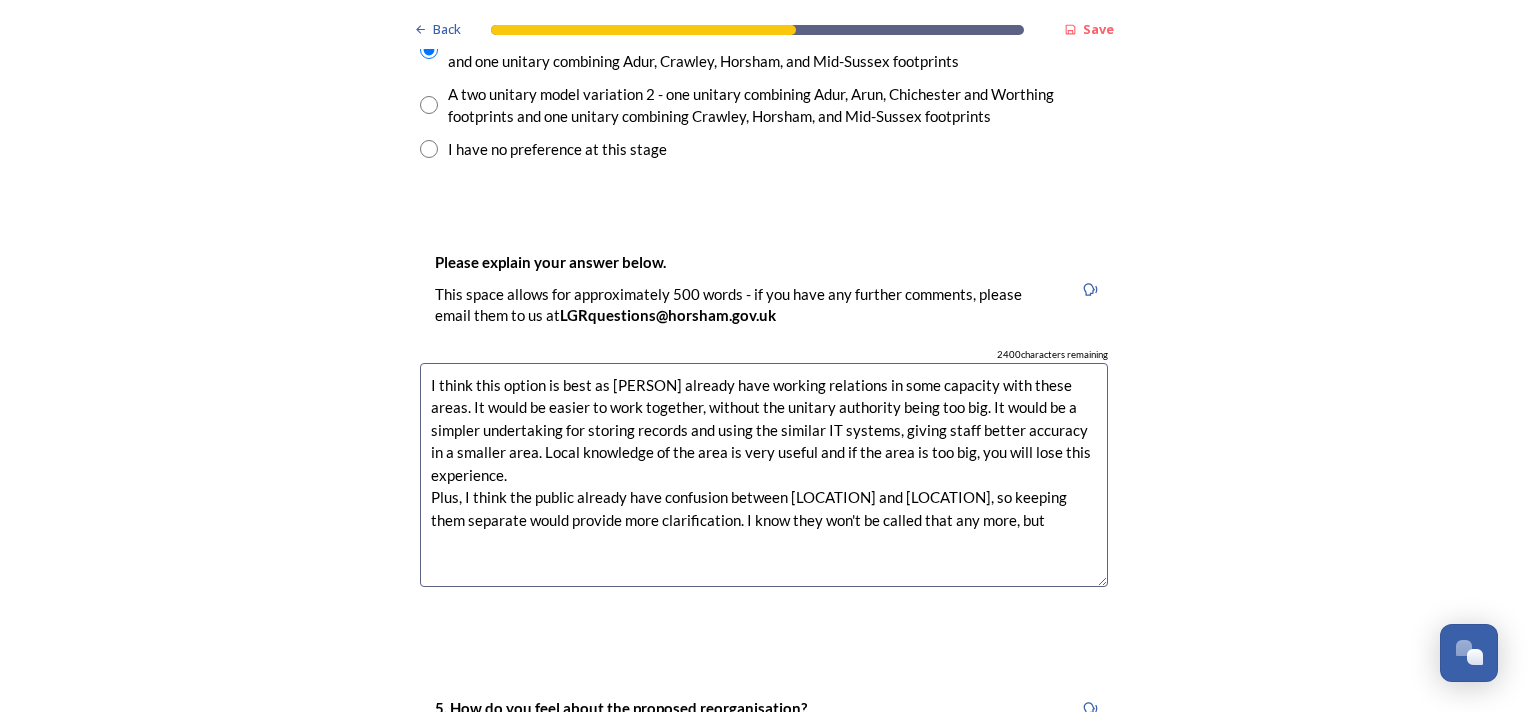click on "I think this option is best as [PERSON] already have working relations in some capacity with these areas. It would be easier to work together, without the unitary authority being too big. It would be a simpler undertaking for storing records and using the similar IT systems, giving staff better accuracy in a smaller area. Local knowledge of the area is very useful and if the area is too big, you will lose this experience.
Plus, I think the public already have confusion between [LOCATION] and [LOCATION], so keeping them separate would provide more clarification. I know they won't be called that any more, but" at bounding box center (764, 475) 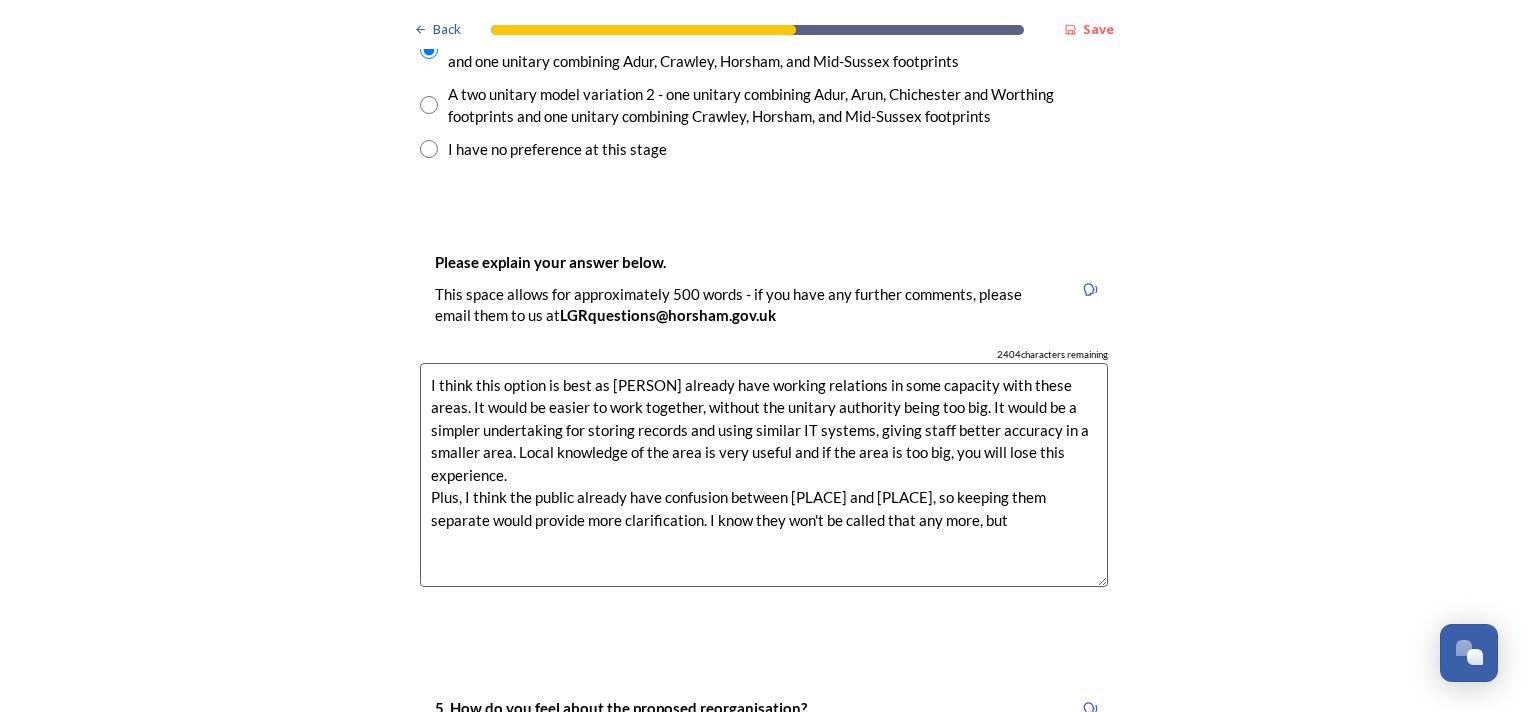 click on "I think this option is best as [PERSON] already have working relations in some capacity with these areas. It would be easier to work together, without the unitary authority being too big. It would be a simpler undertaking for storing records and using similar IT systems, giving staff better accuracy in a smaller area. Local knowledge of the area is very useful and if the area is too big, you will lose this experience.
Plus, I think the public already have confusion between [PLACE] and [PLACE], so keeping them separate would provide more clarification. I know they won't be called that any more, but" at bounding box center [764, 475] 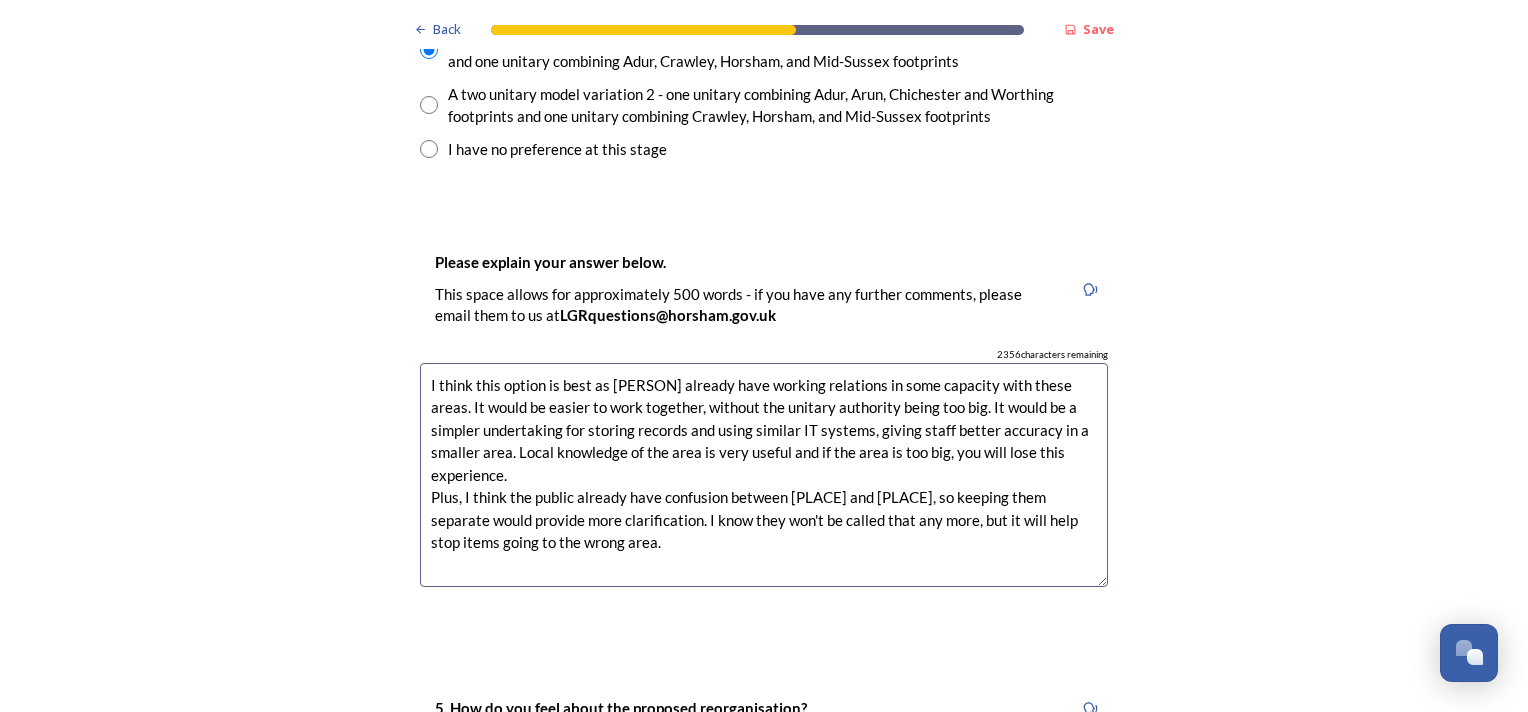 click on "I think this option is best as [PERSON] already have working relations in some capacity with these areas. It would be easier to work together, without the unitary authority being too big. It would be a simpler undertaking for storing records and using similar IT systems, giving staff better accuracy in a smaller area. Local knowledge of the area is very useful and if the area is too big, you will lose this experience.
Plus, I think the public already have confusion between [PLACE] and [PLACE], so keeping them separate would provide more clarification. I know they won't be called that any more, but it will help stop items going to the wrong area." at bounding box center (764, 475) 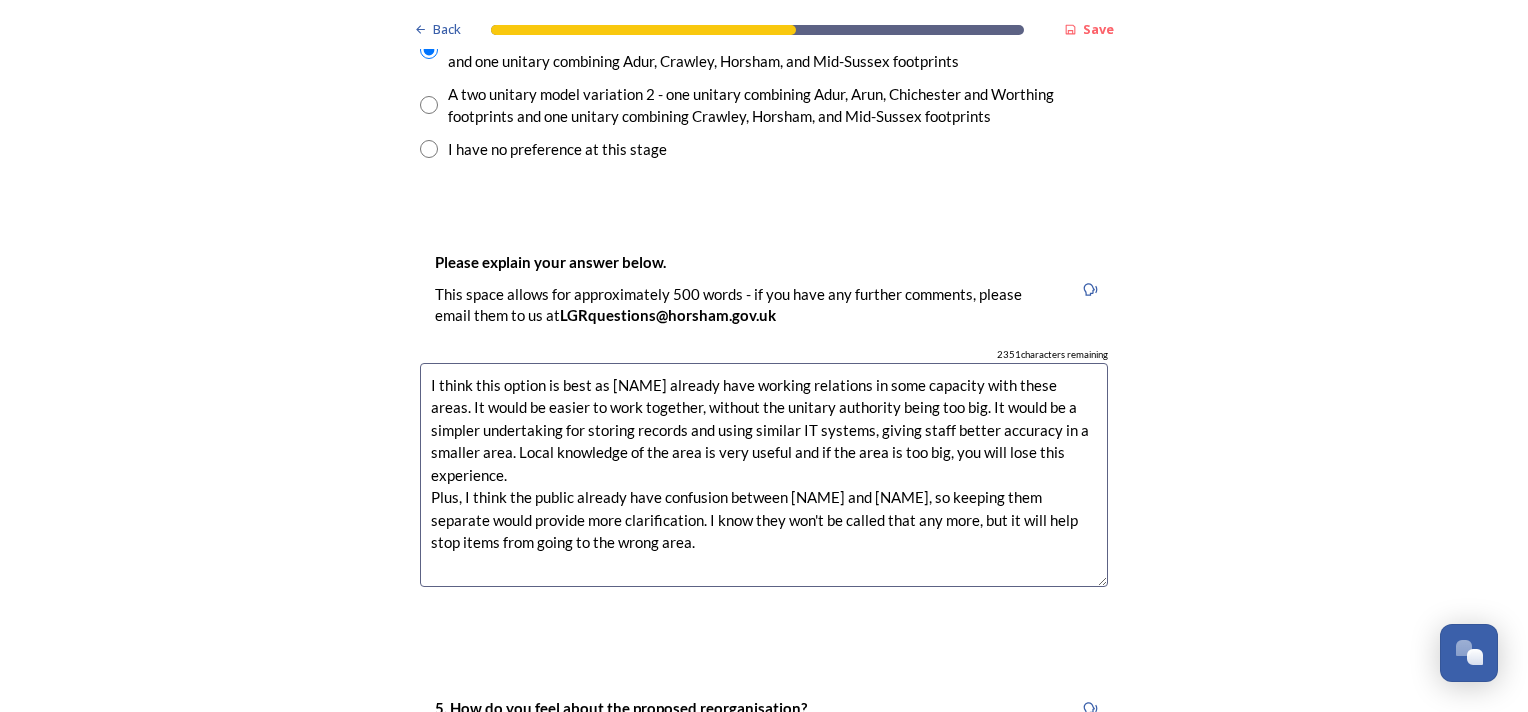 click on "I think this option is best as [NAME] already have working relations in some capacity with these areas. It would be easier to work together, without the unitary authority being too big. It would be a simpler undertaking for storing records and using similar IT systems, giving staff better accuracy in a smaller area. Local knowledge of the area is very useful and if the area is too big, you will lose this experience.
Plus, I think the public already have confusion between [NAME] and [NAME], so keeping them separate would provide more clarification. I know they won't be called that any more, but it will help stop items from going to the wrong area." at bounding box center (764, 475) 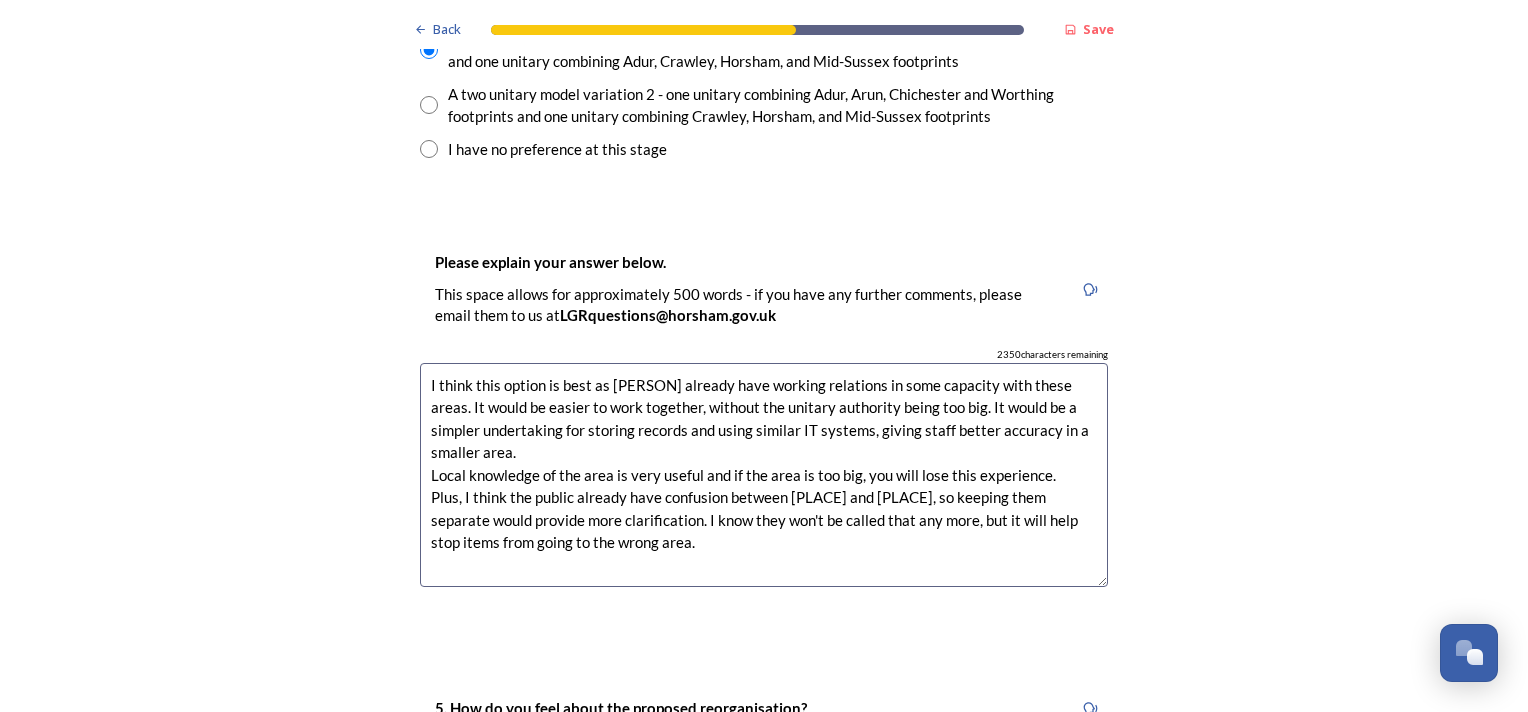 click on "I think this option is best as [PERSON] already have working relations in some capacity with these areas. It would be easier to work together, without the unitary authority being too big. It would be a simpler undertaking for storing records and using similar IT systems, giving staff better accuracy in a smaller area.
Local knowledge of the area is very useful and if the area is too big, you will lose this experience.
Plus, I think the public already have confusion between [PLACE] and [PLACE], so keeping them separate would provide more clarification. I know they won't be called that any more, but it will help stop items from going to the wrong area." at bounding box center (764, 475) 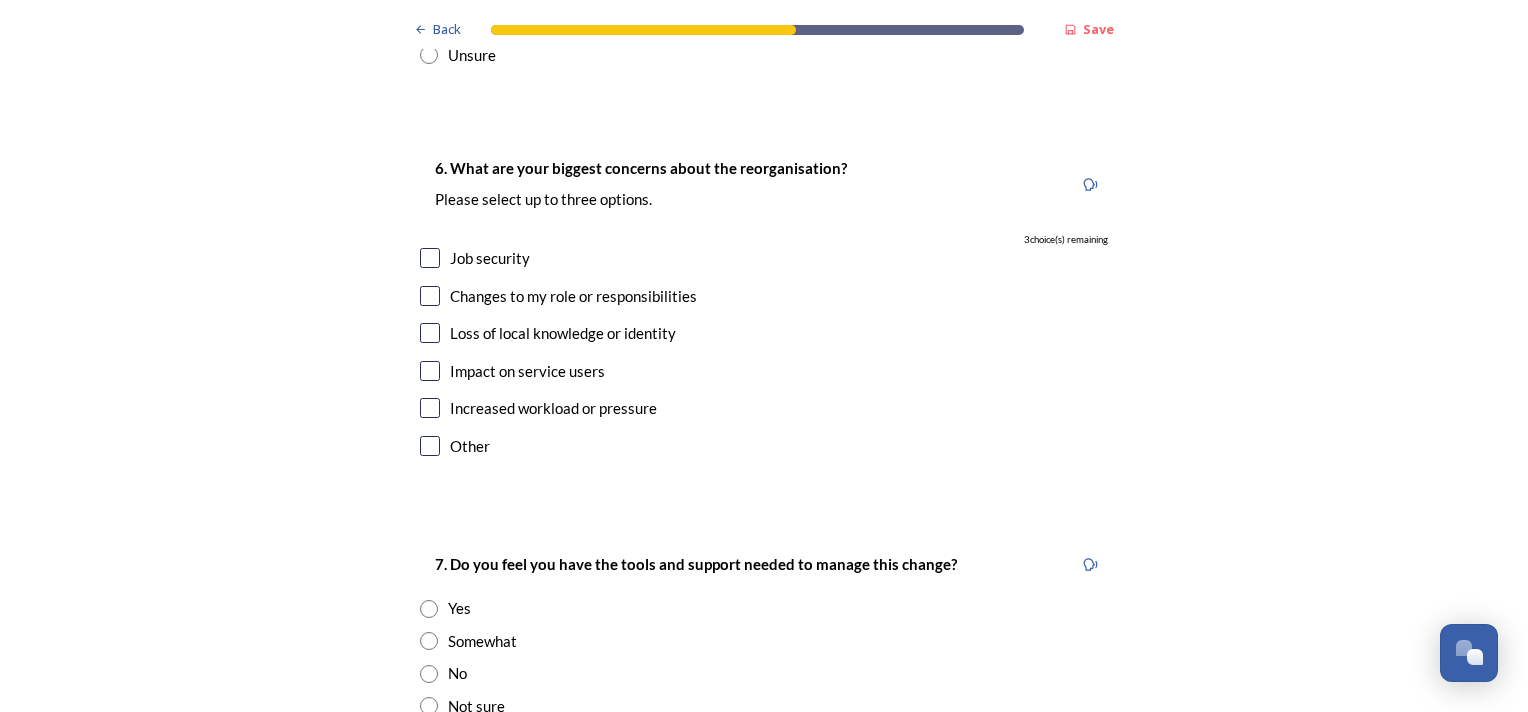 scroll, scrollTop: 3800, scrollLeft: 0, axis: vertical 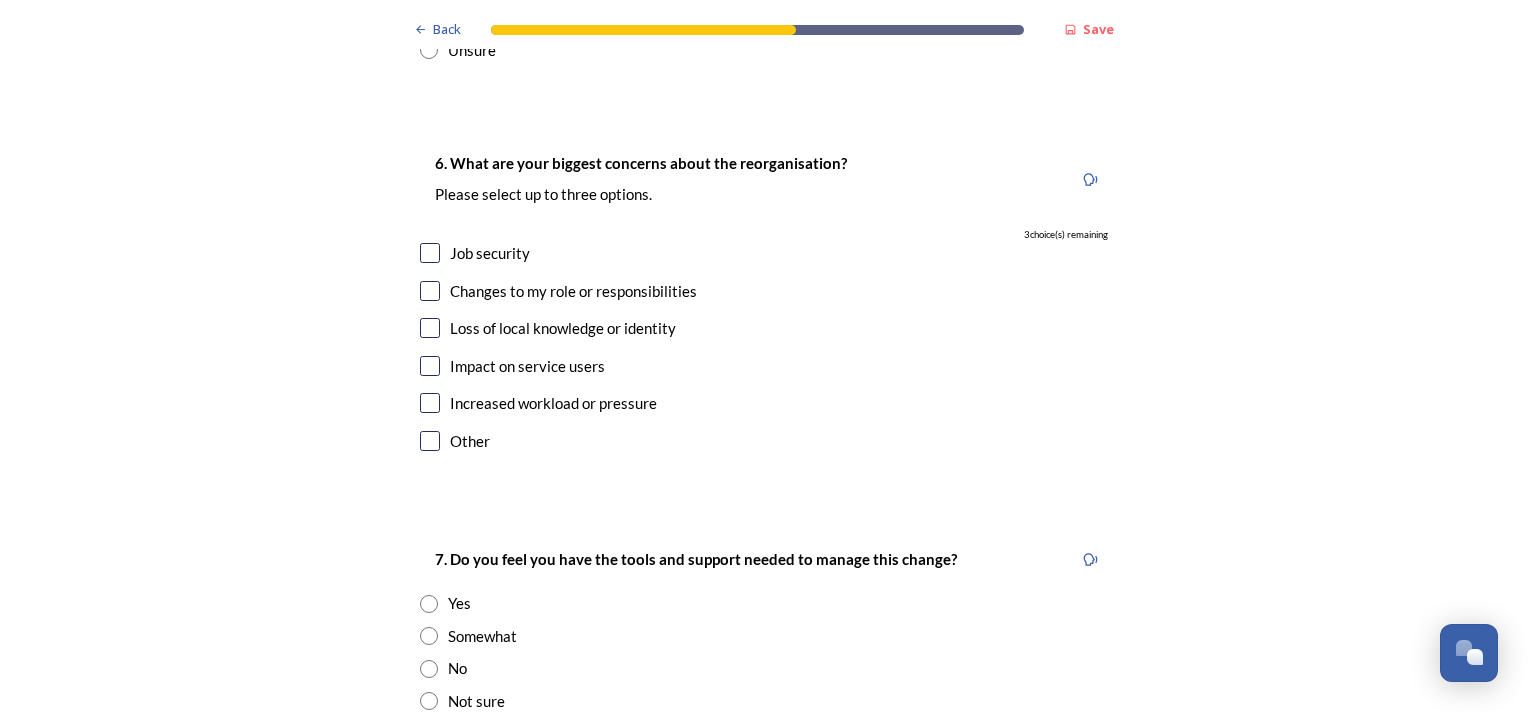 type on "I think this option is best as [NAME] already have working relations in some capacity with these areas. It would be easier to work together, without the unitary authority being too big. It would be a simpler undertaking for storing records and using similar IT systems, giving staff better accuracy in a smaller area.
Local knowledge of the area is very useful and if the area is too big, you will lose this experience and detail.
Plus, I think the public already have confusion between [NAME] and [NAME], so keeping them separate would provide more clarification. I know they won't be called that any more, but it will help stop items from going to the wrong area." 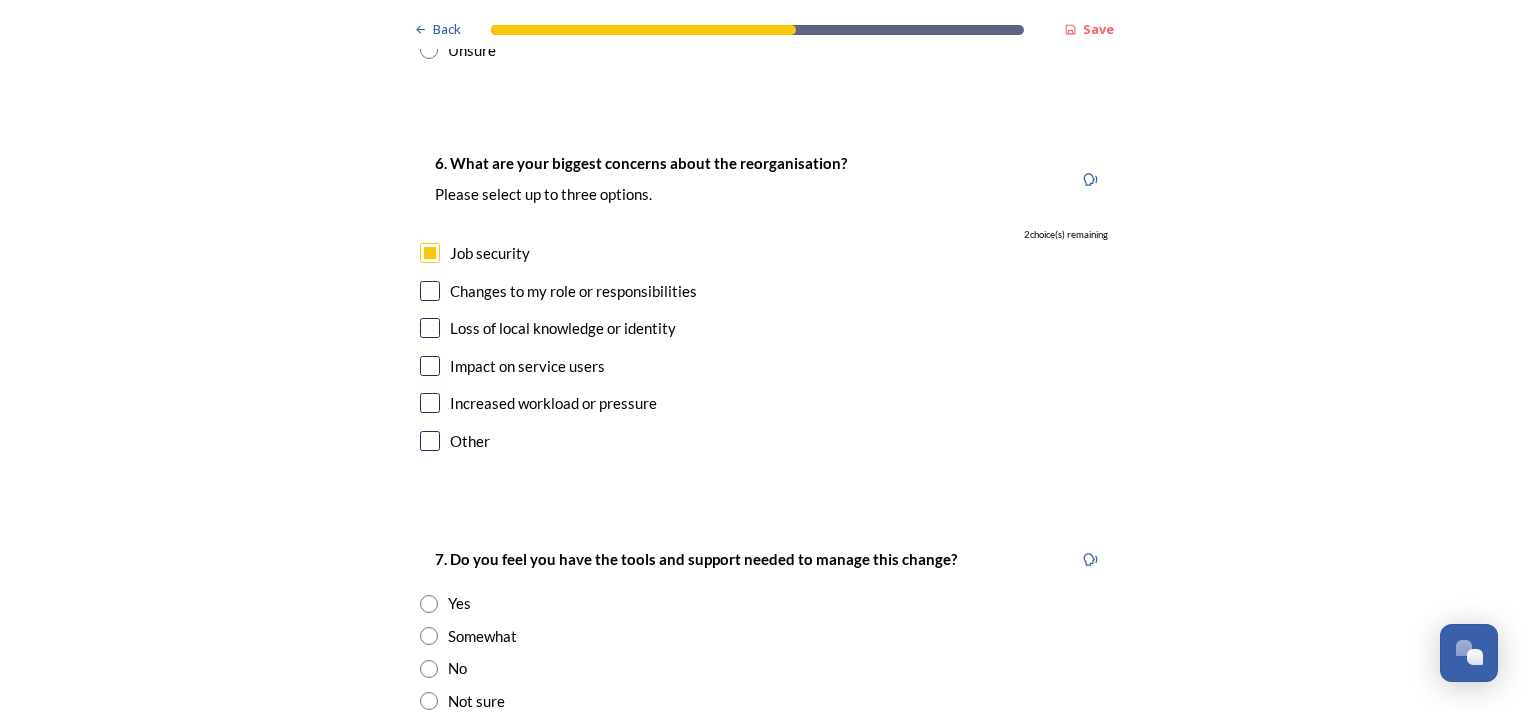 click at bounding box center [430, 328] 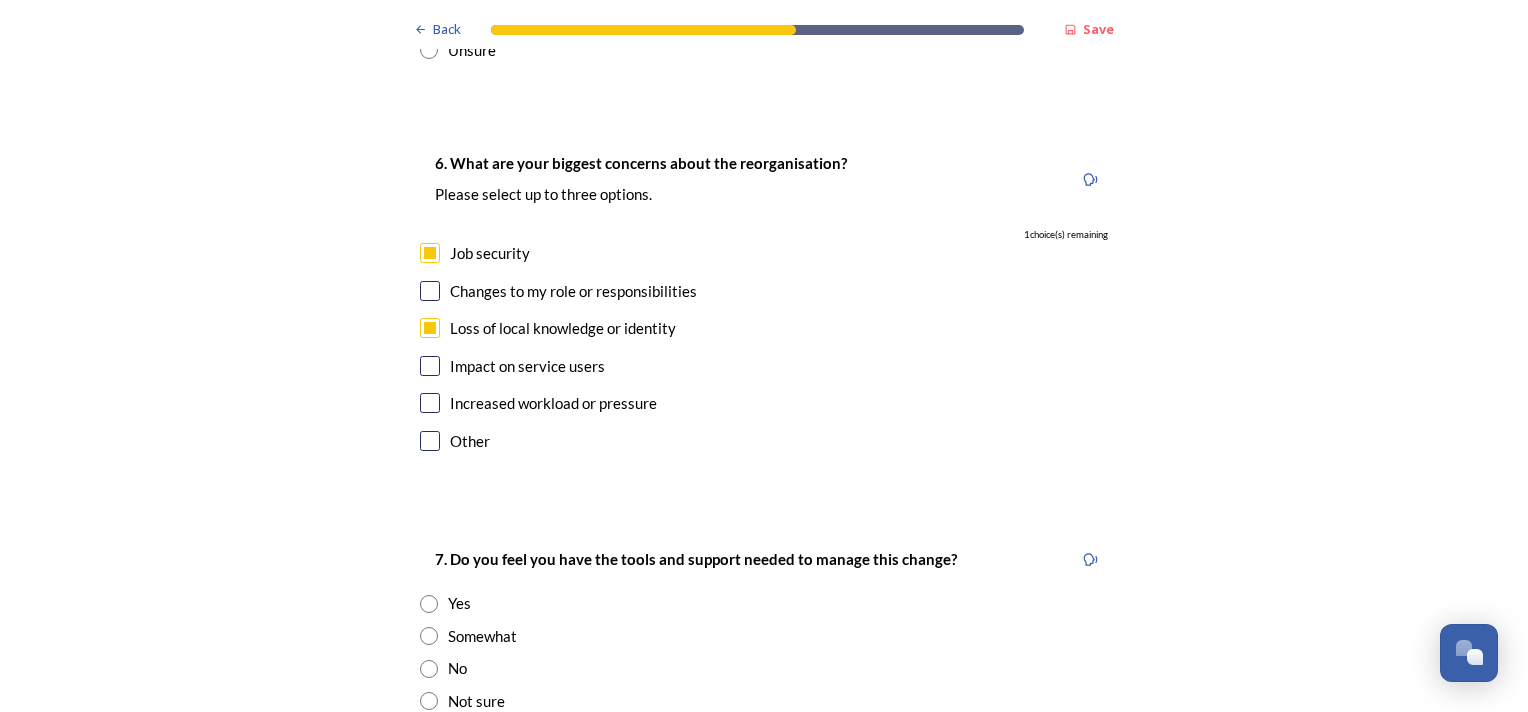 click at bounding box center (430, 403) 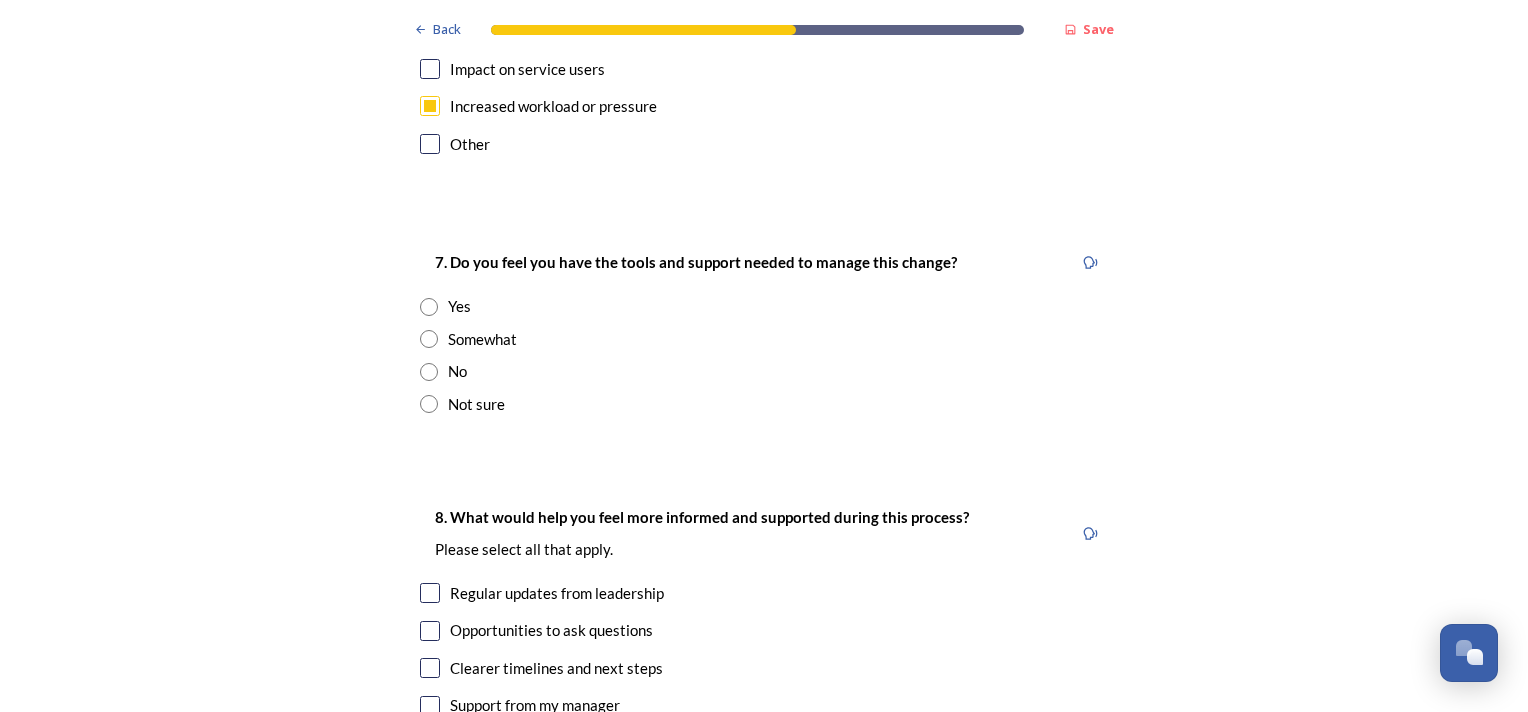 scroll, scrollTop: 4100, scrollLeft: 0, axis: vertical 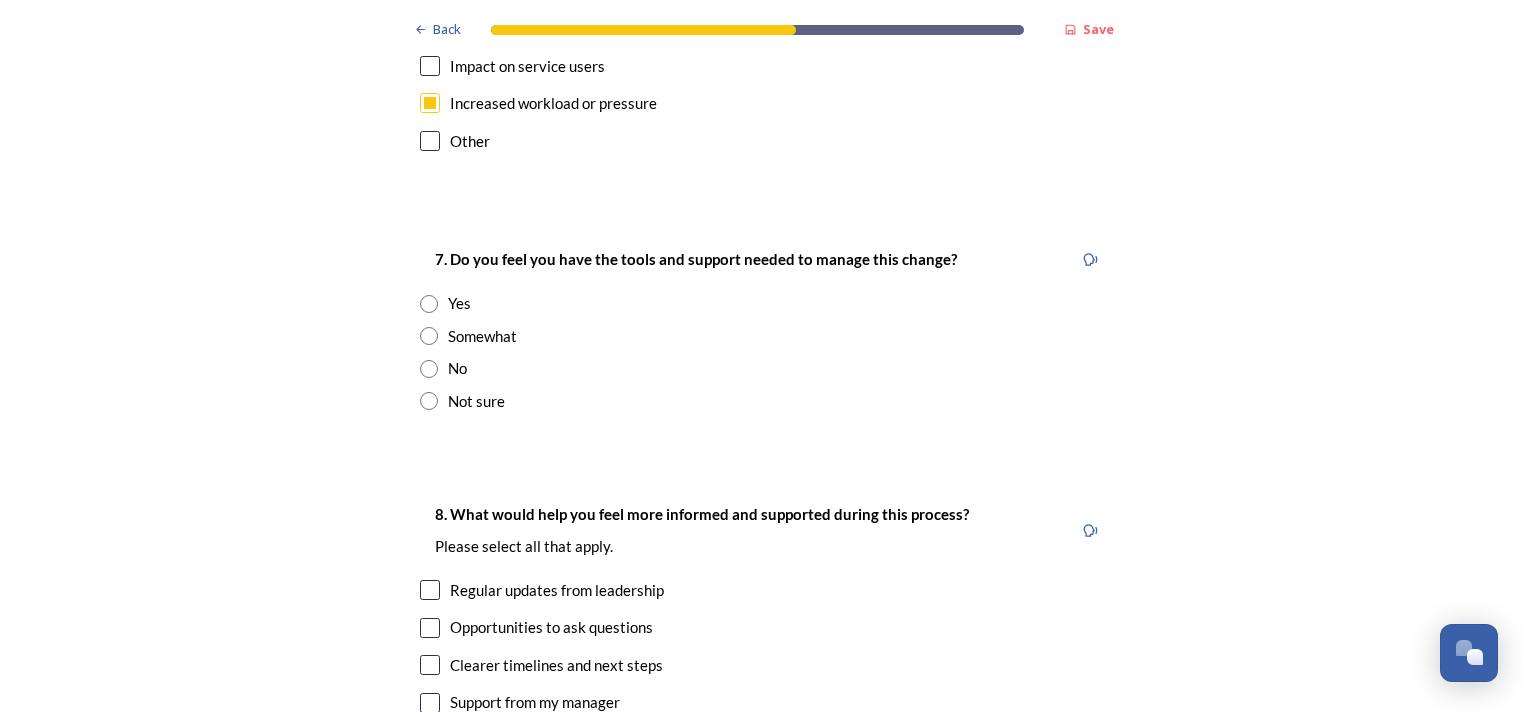 click at bounding box center [429, 401] 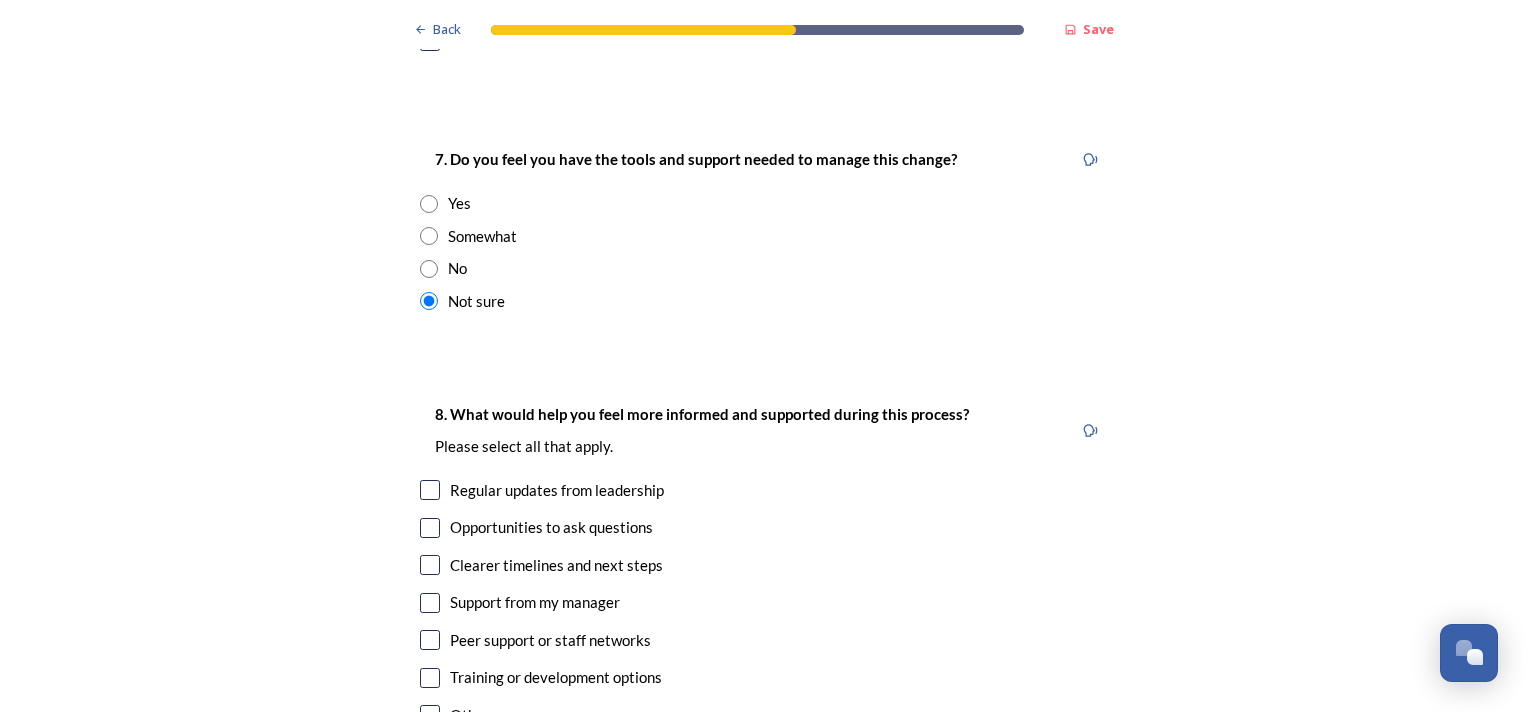 scroll, scrollTop: 4300, scrollLeft: 0, axis: vertical 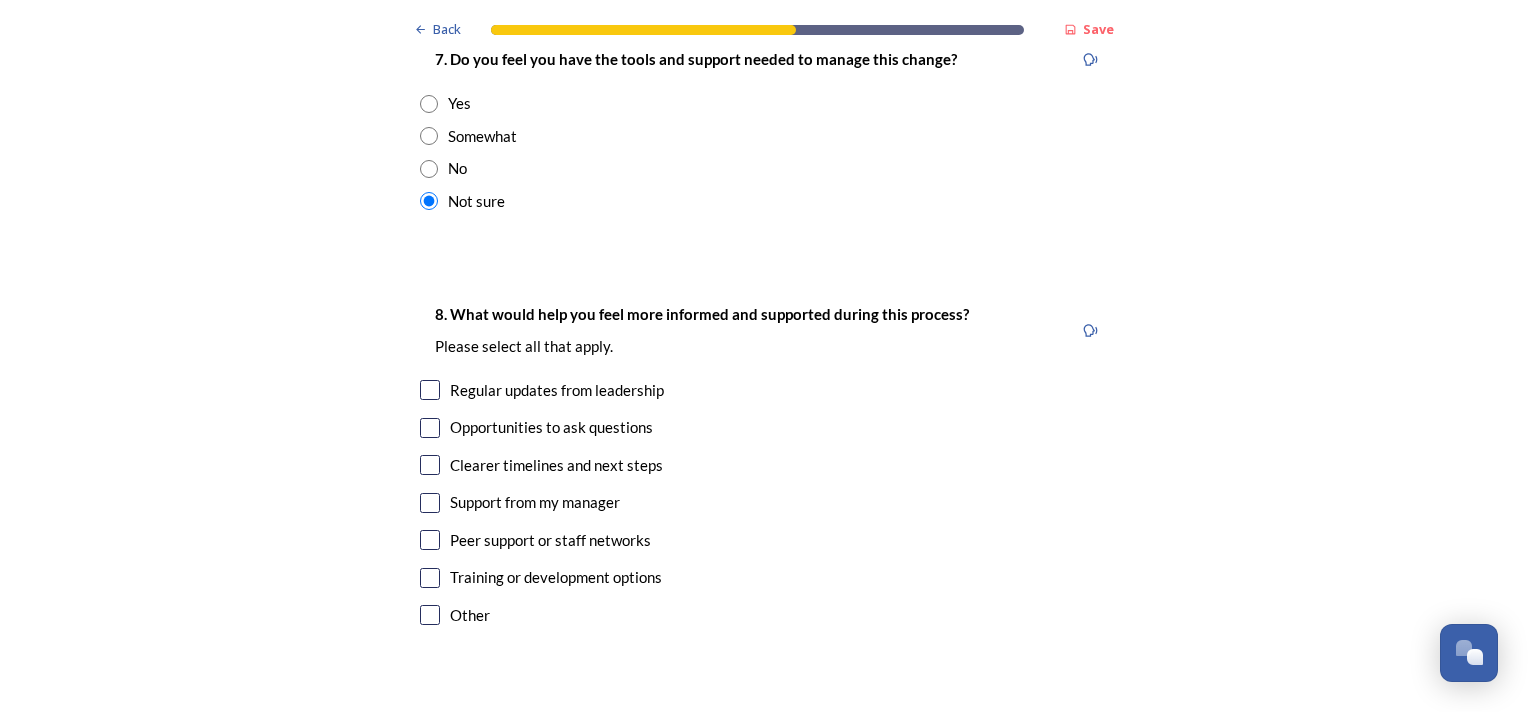 click at bounding box center (430, 390) 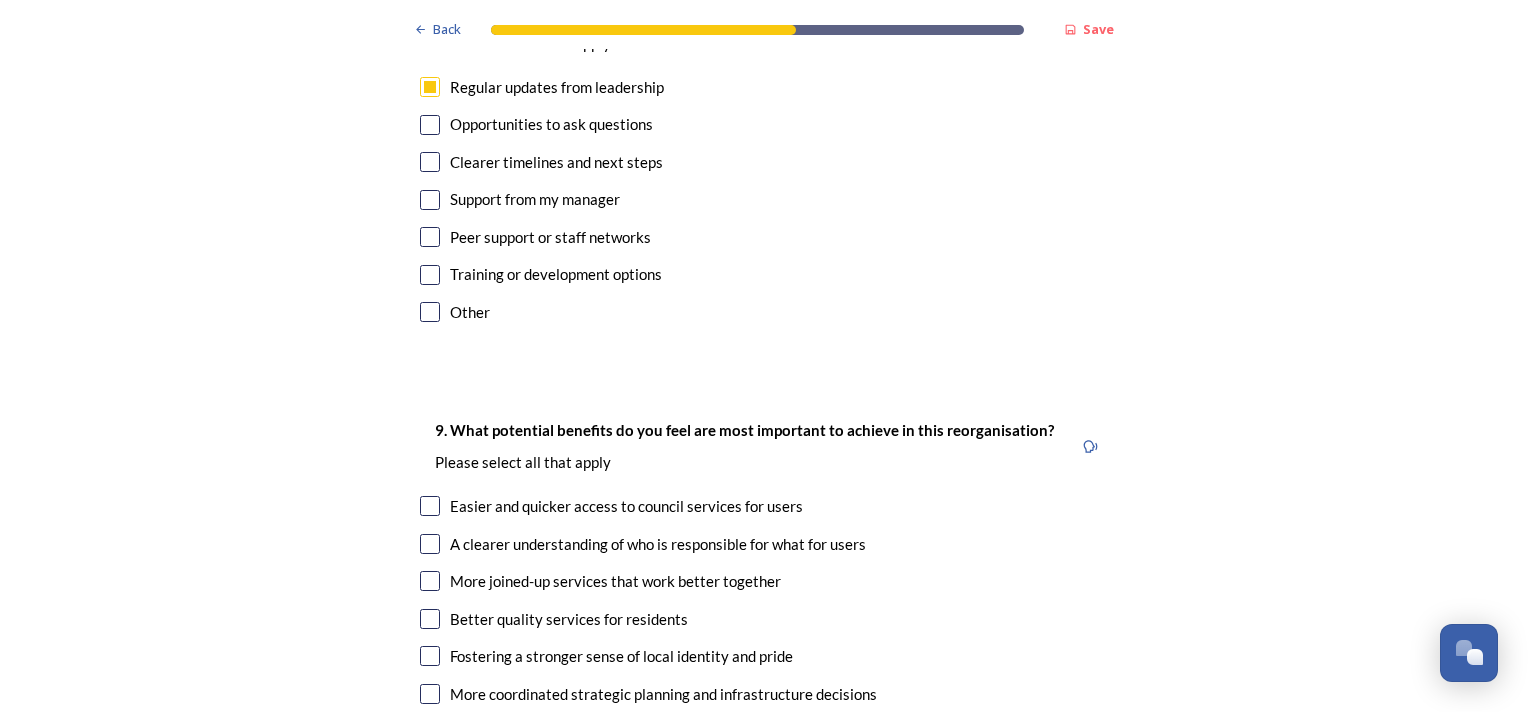 scroll, scrollTop: 4800, scrollLeft: 0, axis: vertical 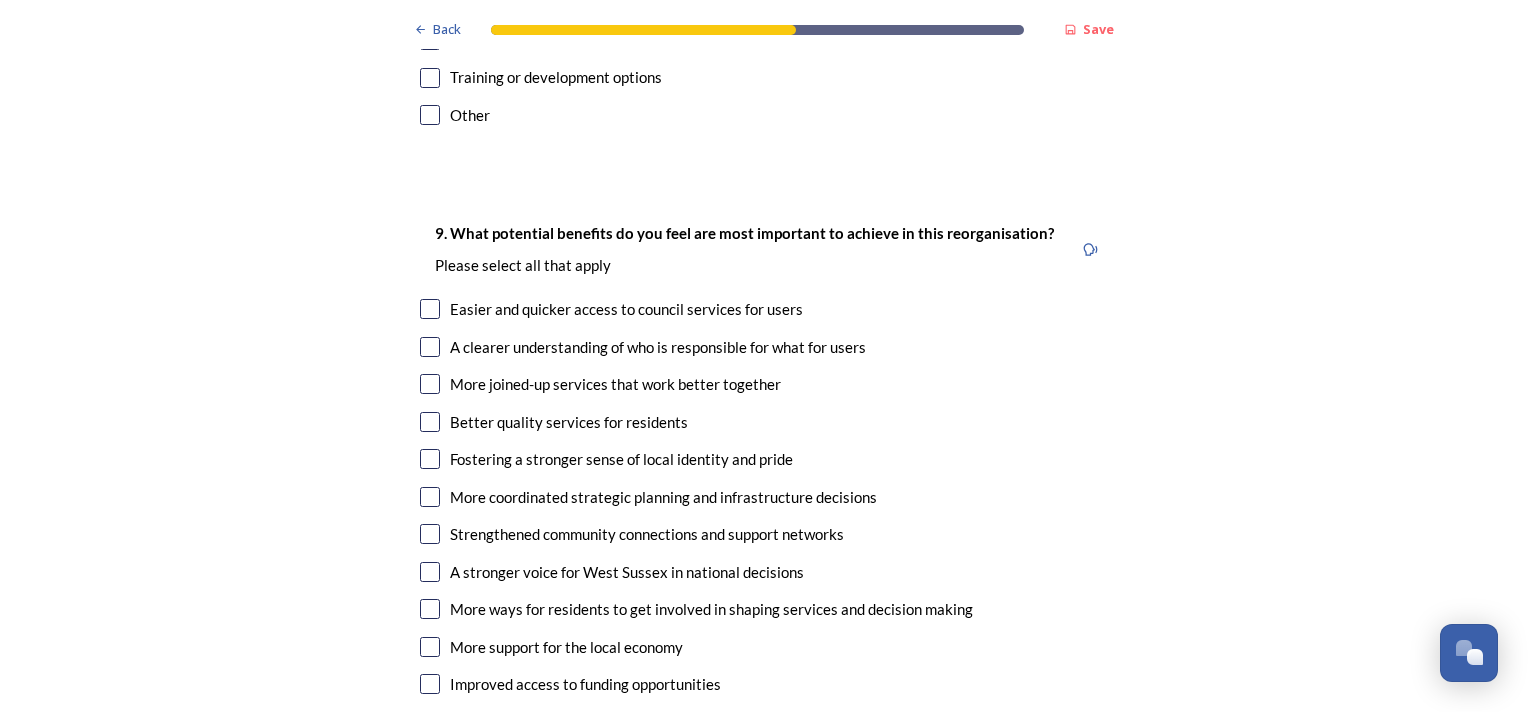click at bounding box center [430, 347] 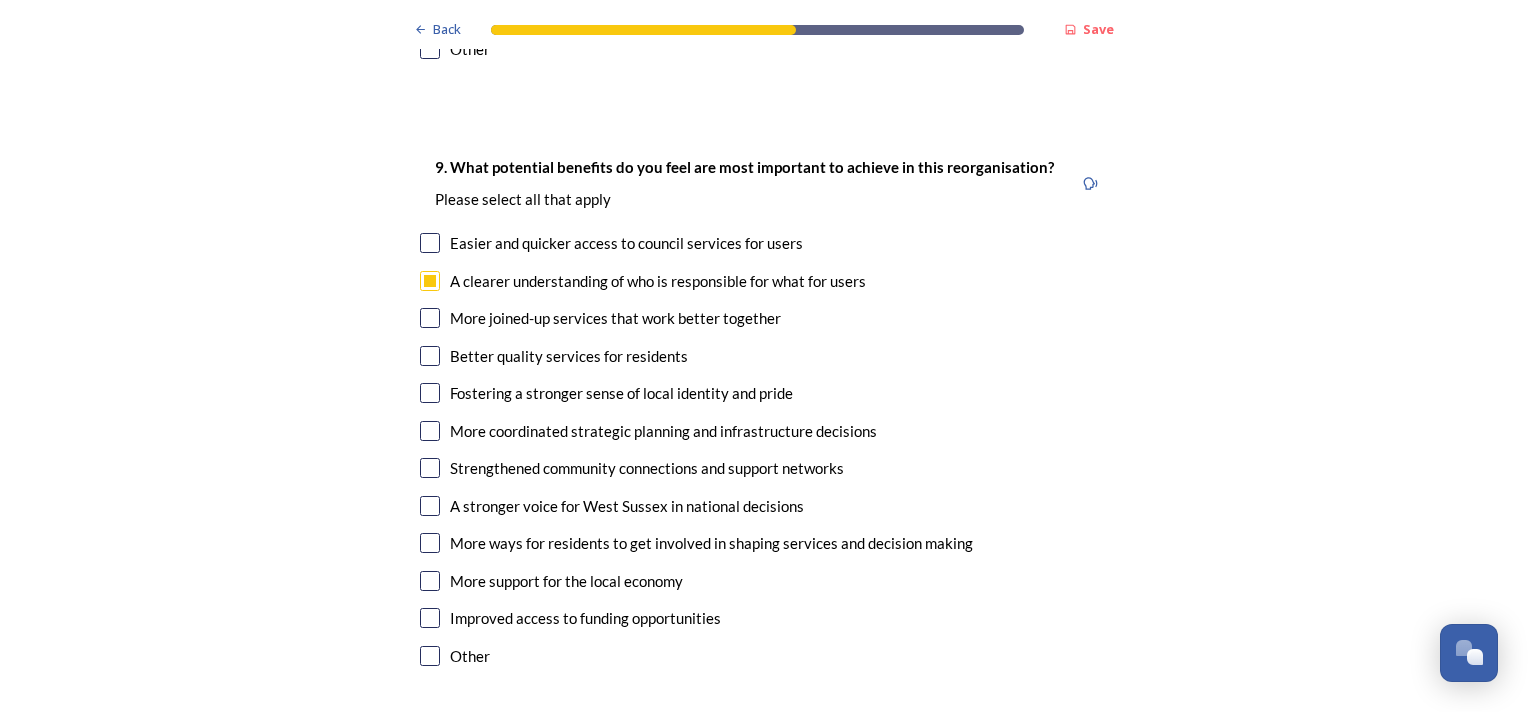 scroll, scrollTop: 4900, scrollLeft: 0, axis: vertical 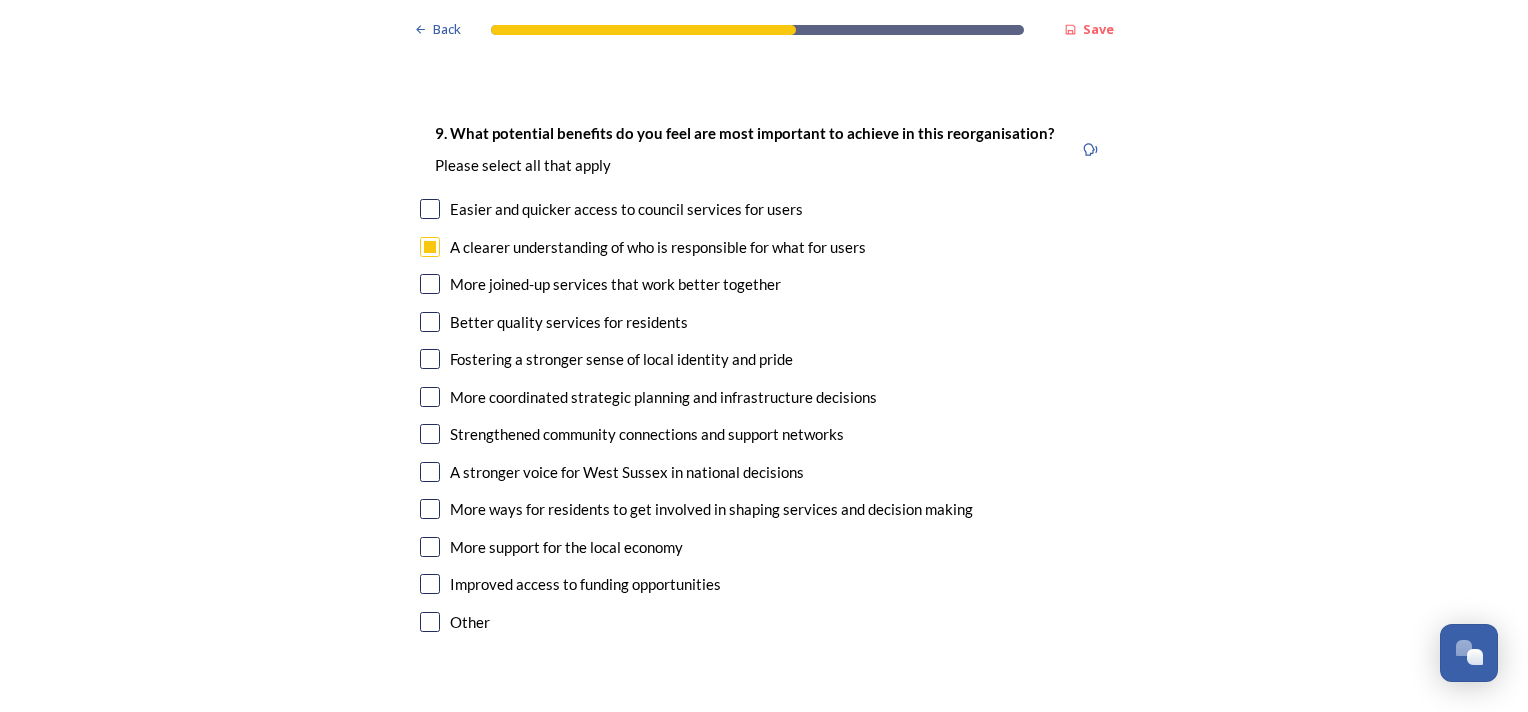 click at bounding box center (430, 584) 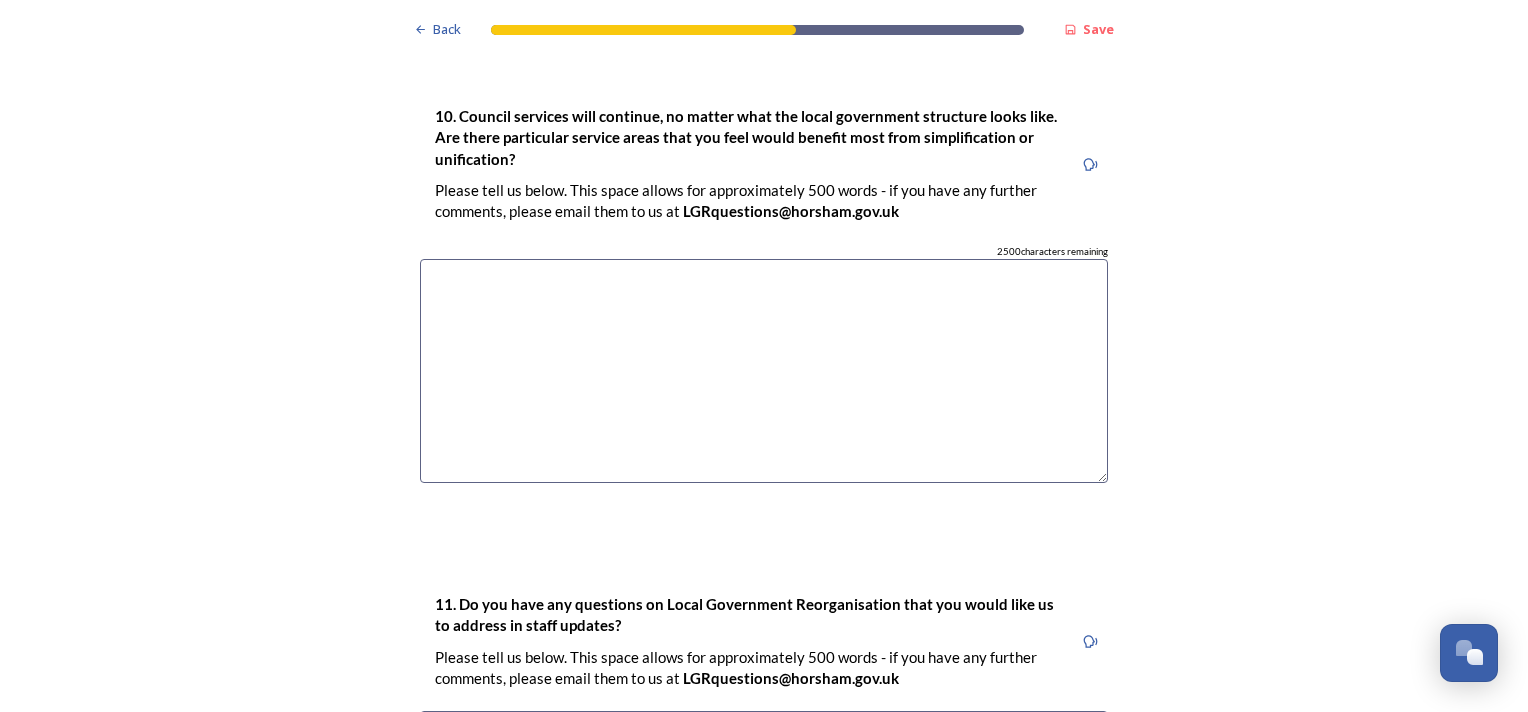 scroll, scrollTop: 5500, scrollLeft: 0, axis: vertical 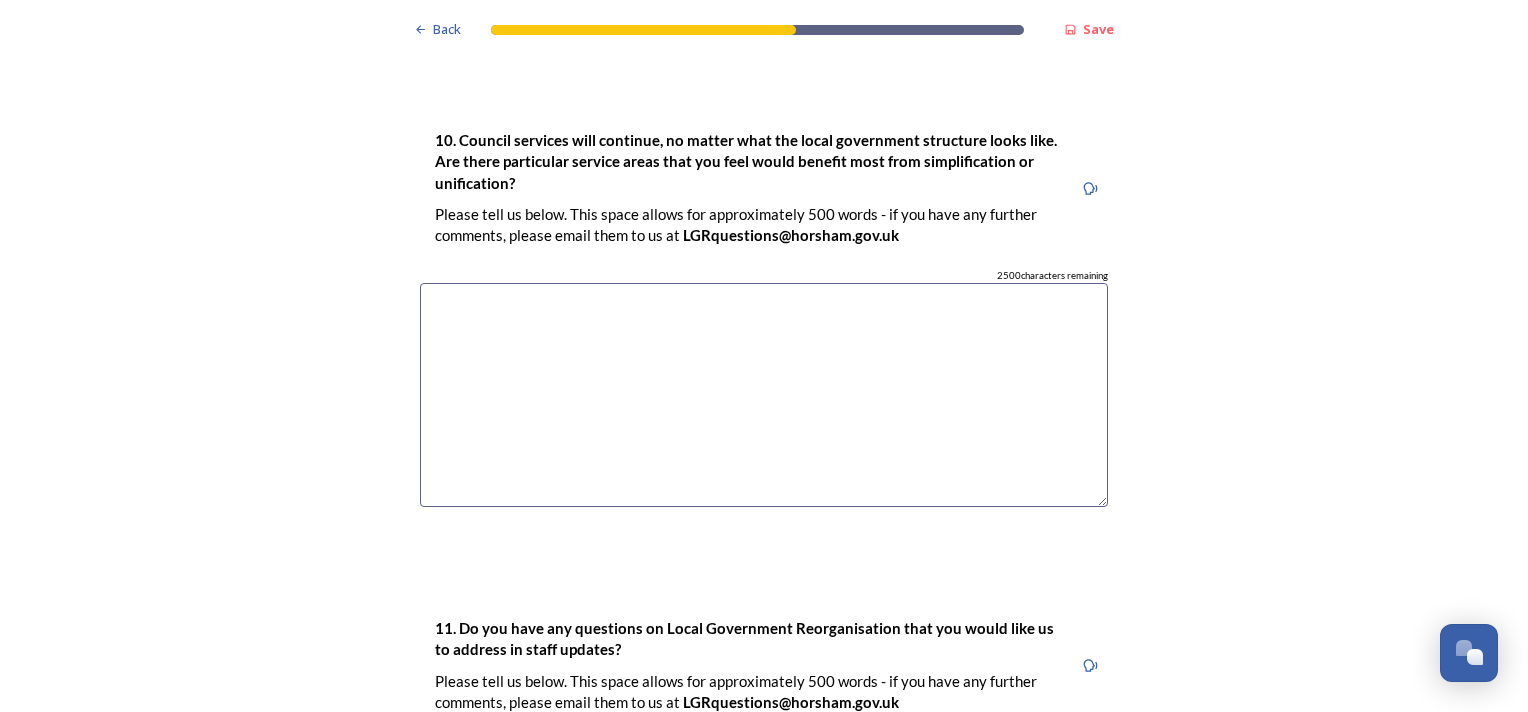 click at bounding box center (764, 395) 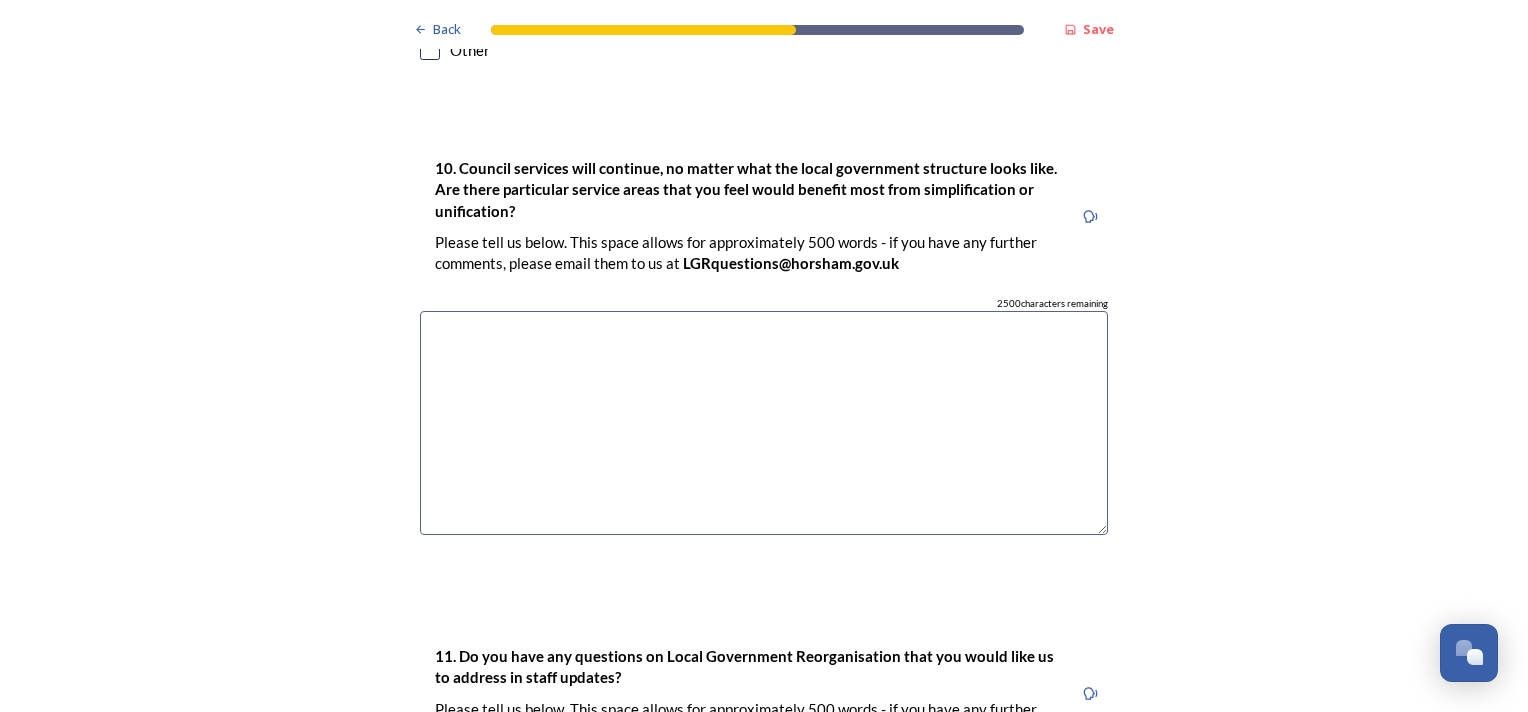 scroll, scrollTop: 5400, scrollLeft: 0, axis: vertical 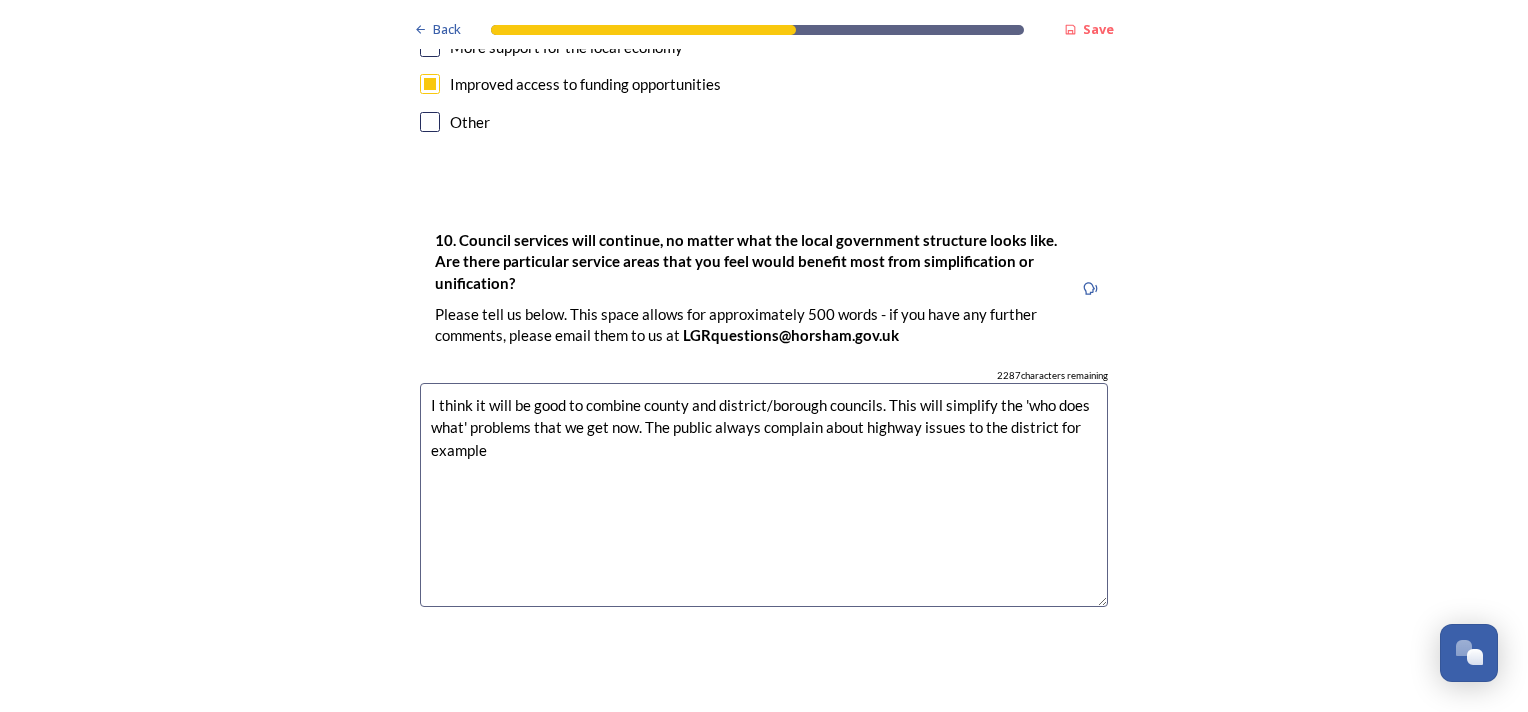 click on "I think it will be good to combine county and district/borough councils. This will simplify the 'who does what' problems that we get now. The public always complain about highway issues to the district for example" at bounding box center [764, 495] 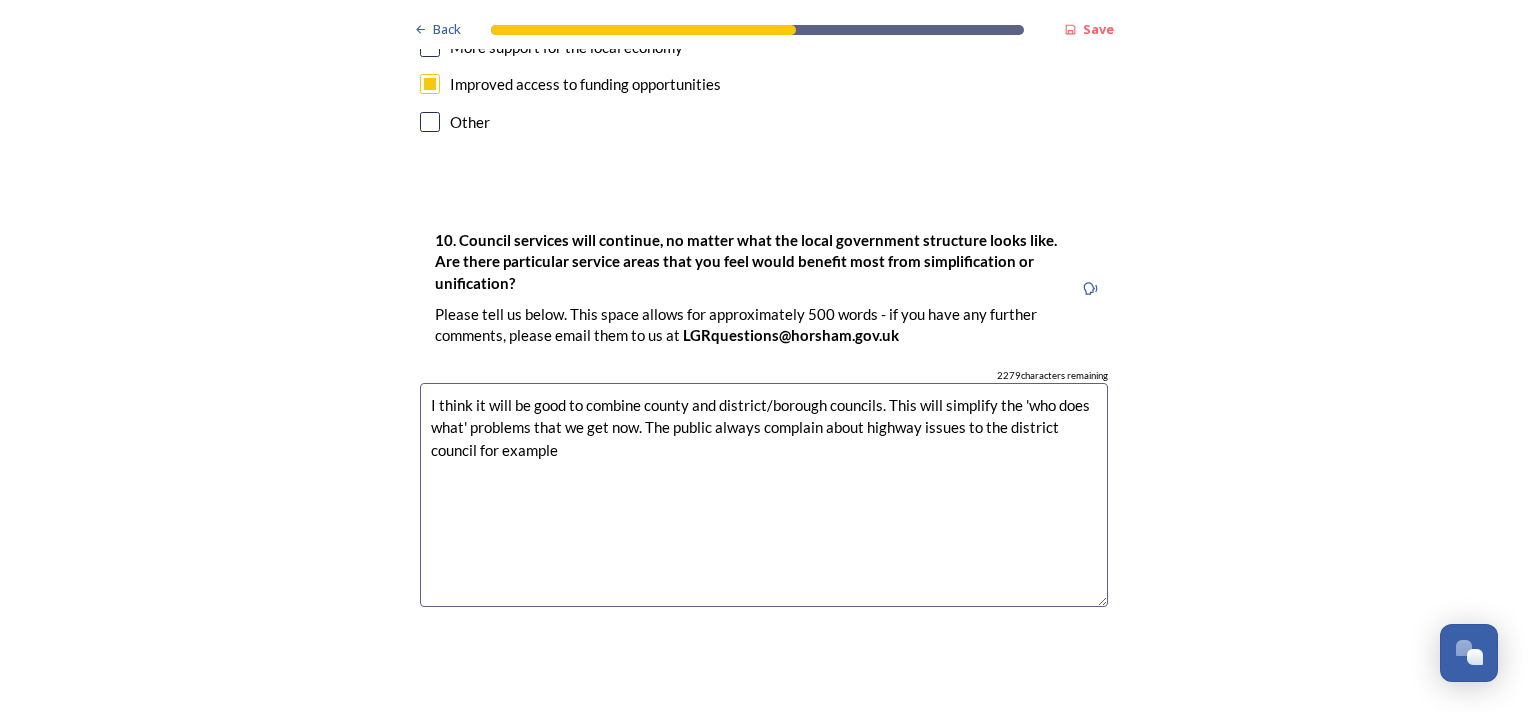 click on "I think it will be good to combine county and district/borough councils. This will simplify the 'who does what' problems that we get now. The public always complain about highway issues to the district council for example" at bounding box center (764, 495) 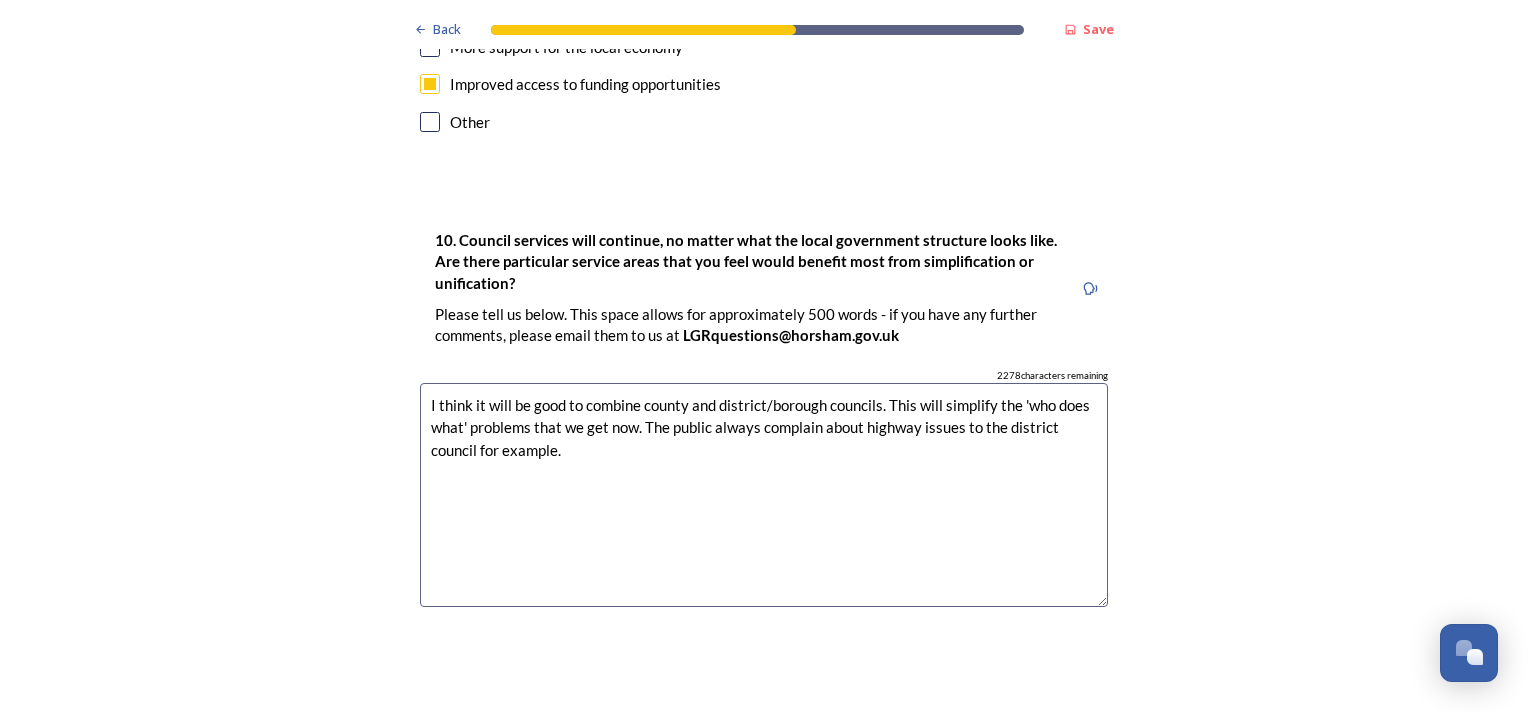 click on "I think it will be good to combine county and district/borough councils. This will simplify the 'who does what' problems that we get now. The public always complain about highway issues to the district council for example." at bounding box center [764, 495] 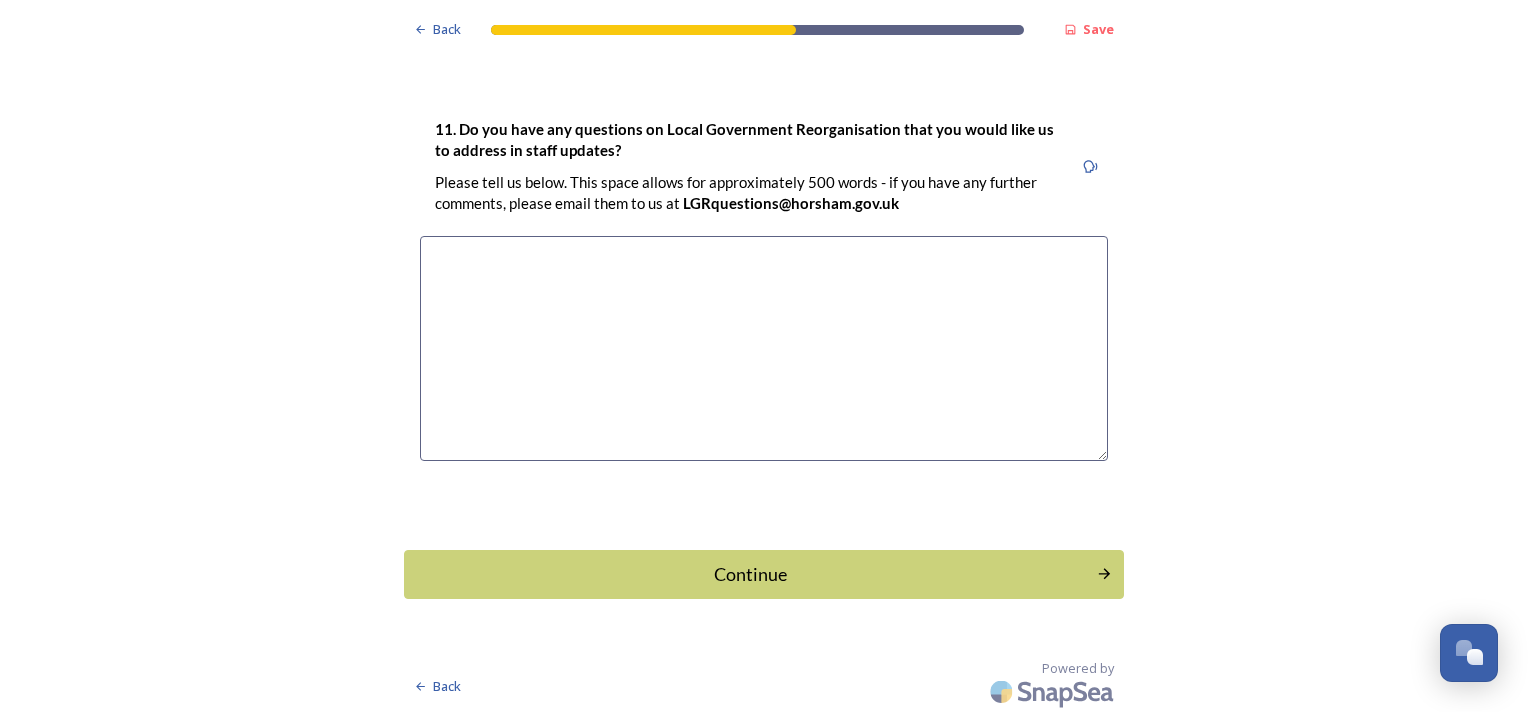 scroll, scrollTop: 6000, scrollLeft: 0, axis: vertical 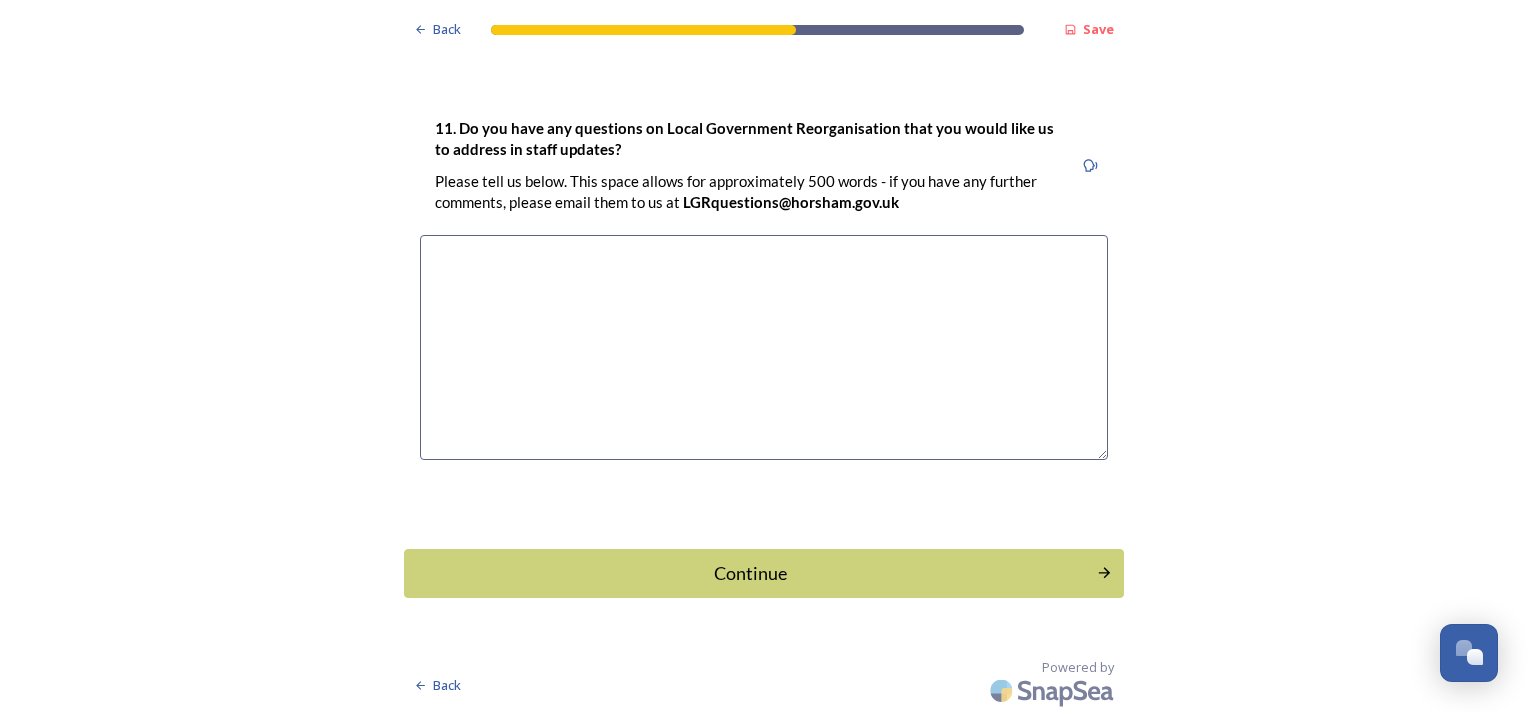 type on "I think it will be good to combine county and district/borough councils. This will simplify the 'who does what' problems that we get now. The public always complain about highway issues to the district council, for example." 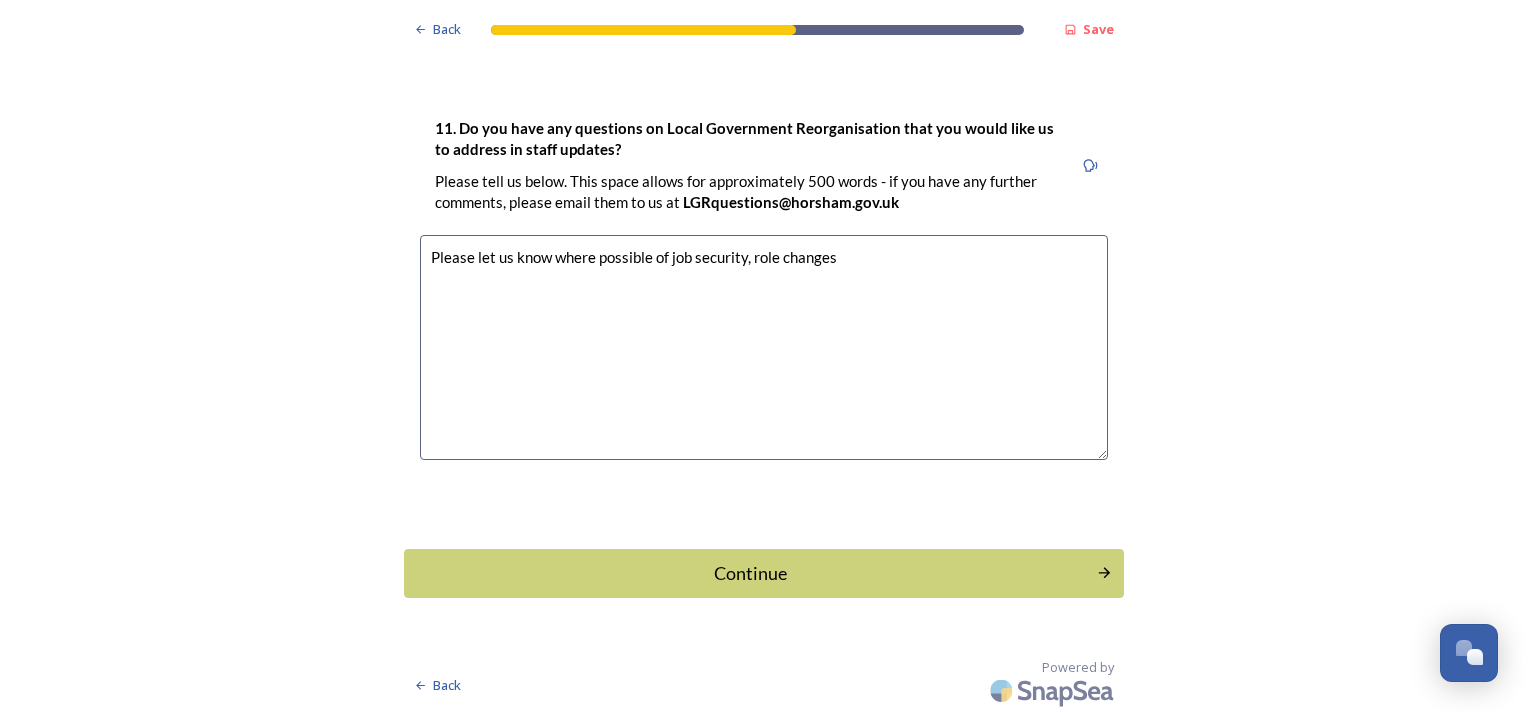 click on "Please let us know where possible of job security, role changes" at bounding box center [764, 347] 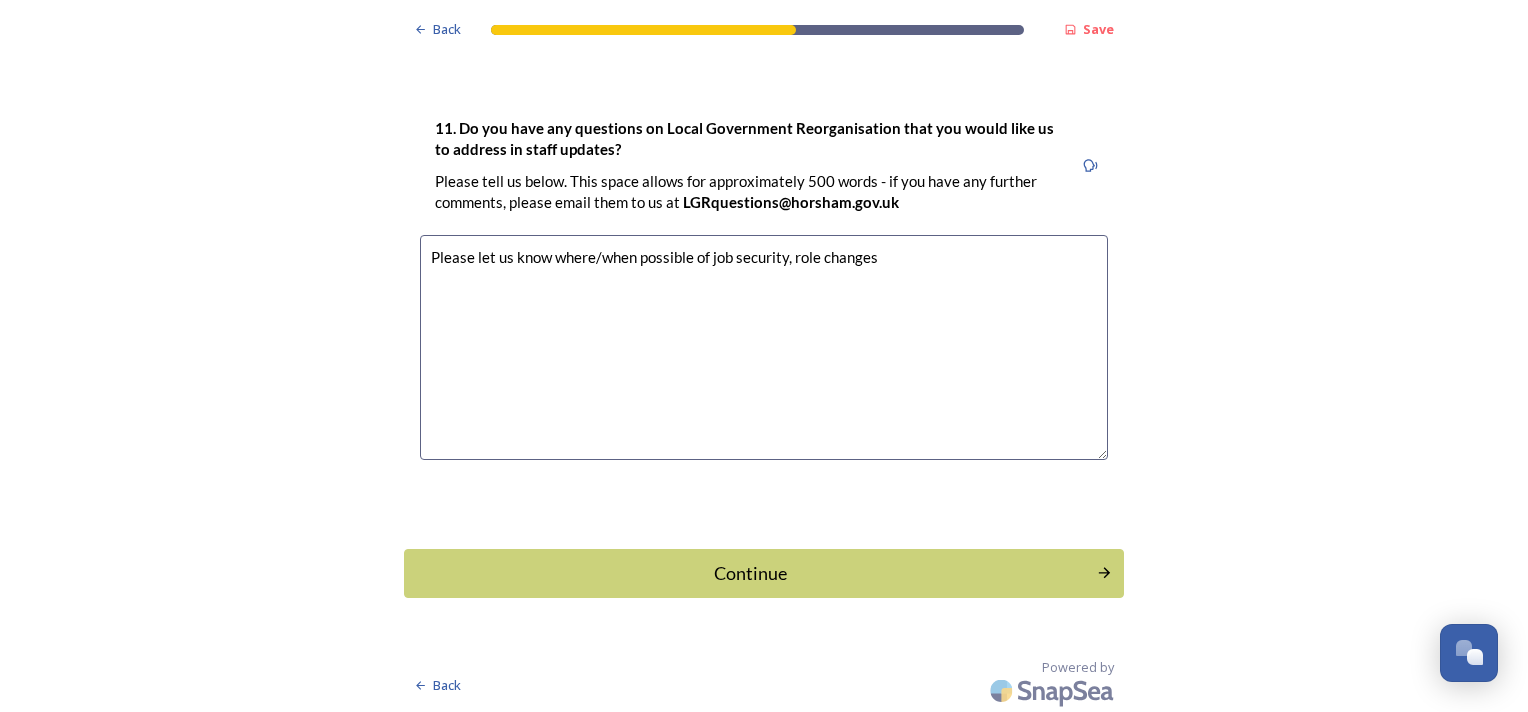 click on "Please let us know where/when possible of job security, role changes" at bounding box center (764, 347) 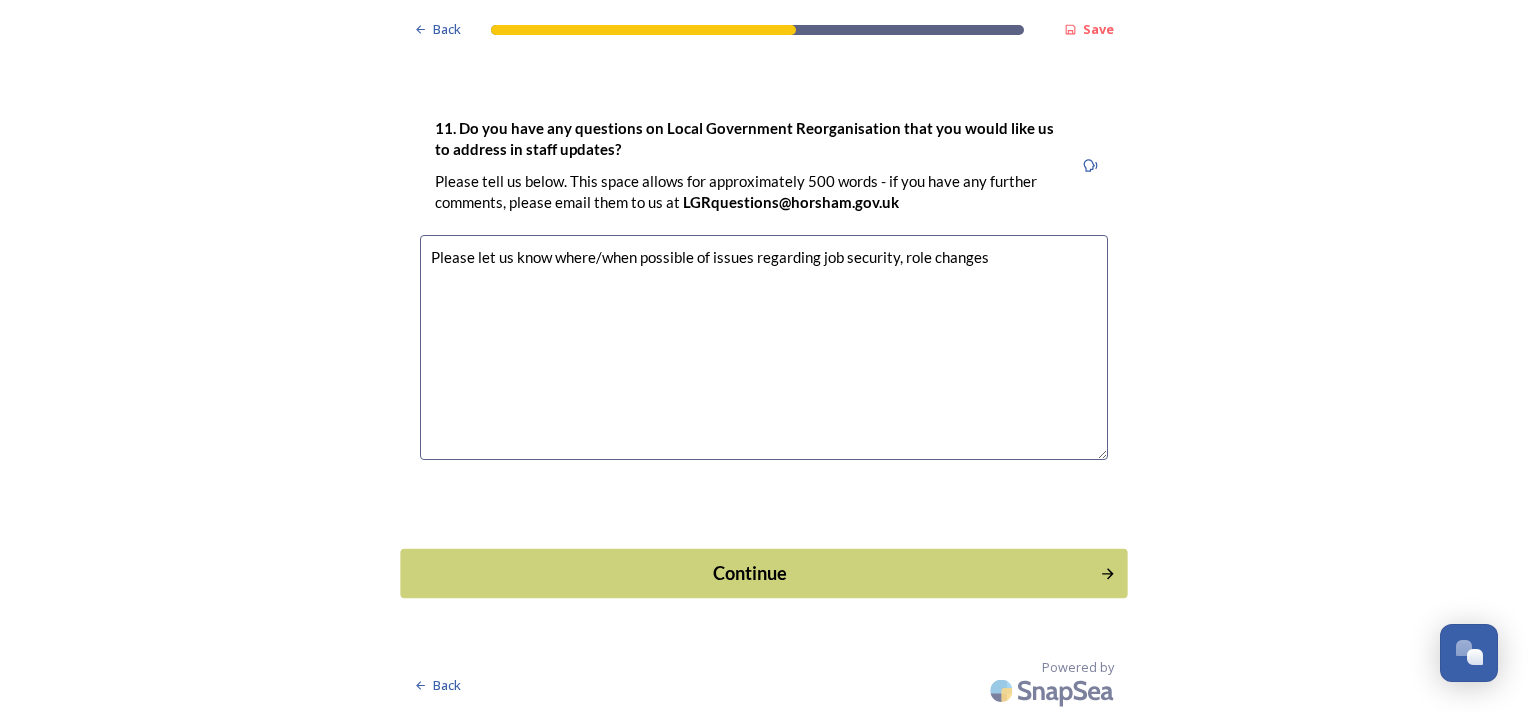 type on "Please let us know where/when possible of issues regarding job security, role changes" 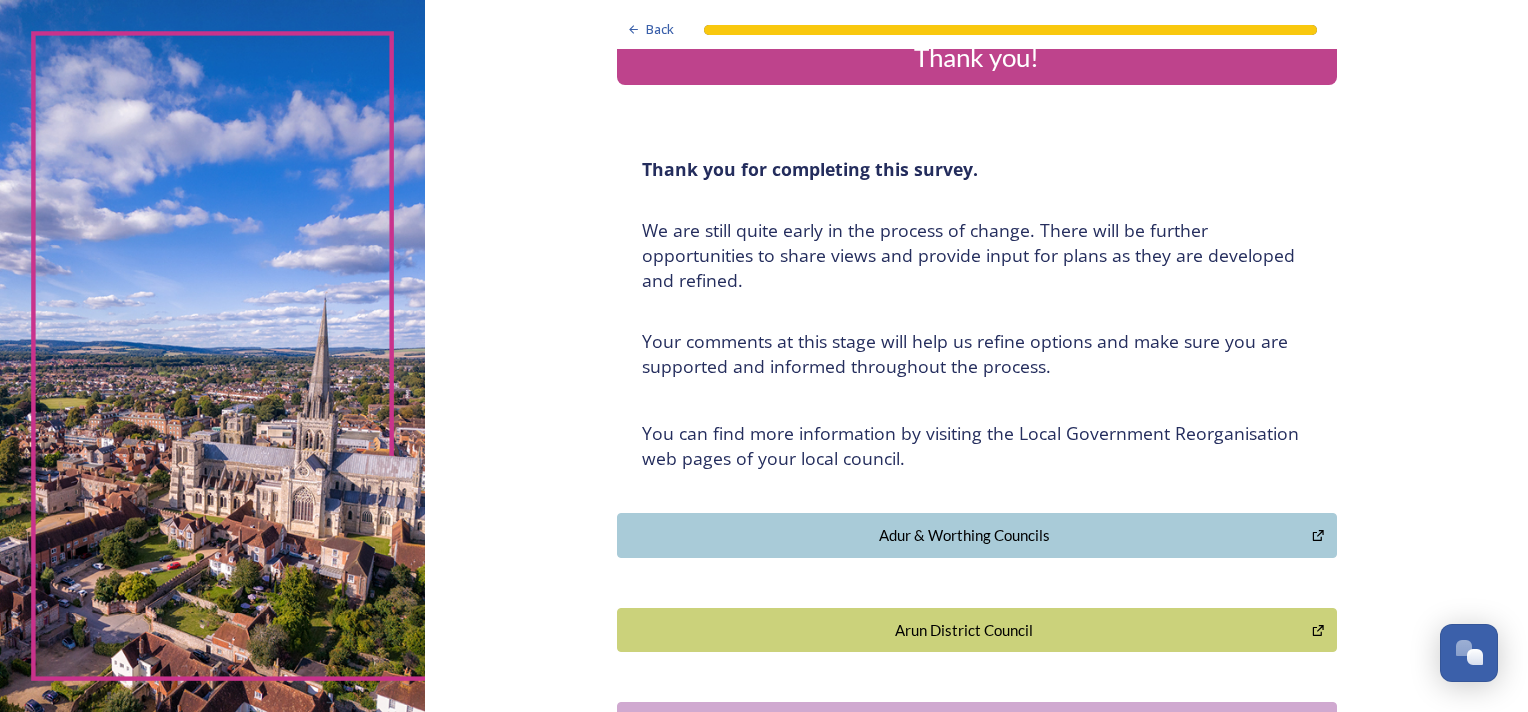 scroll, scrollTop: 0, scrollLeft: 0, axis: both 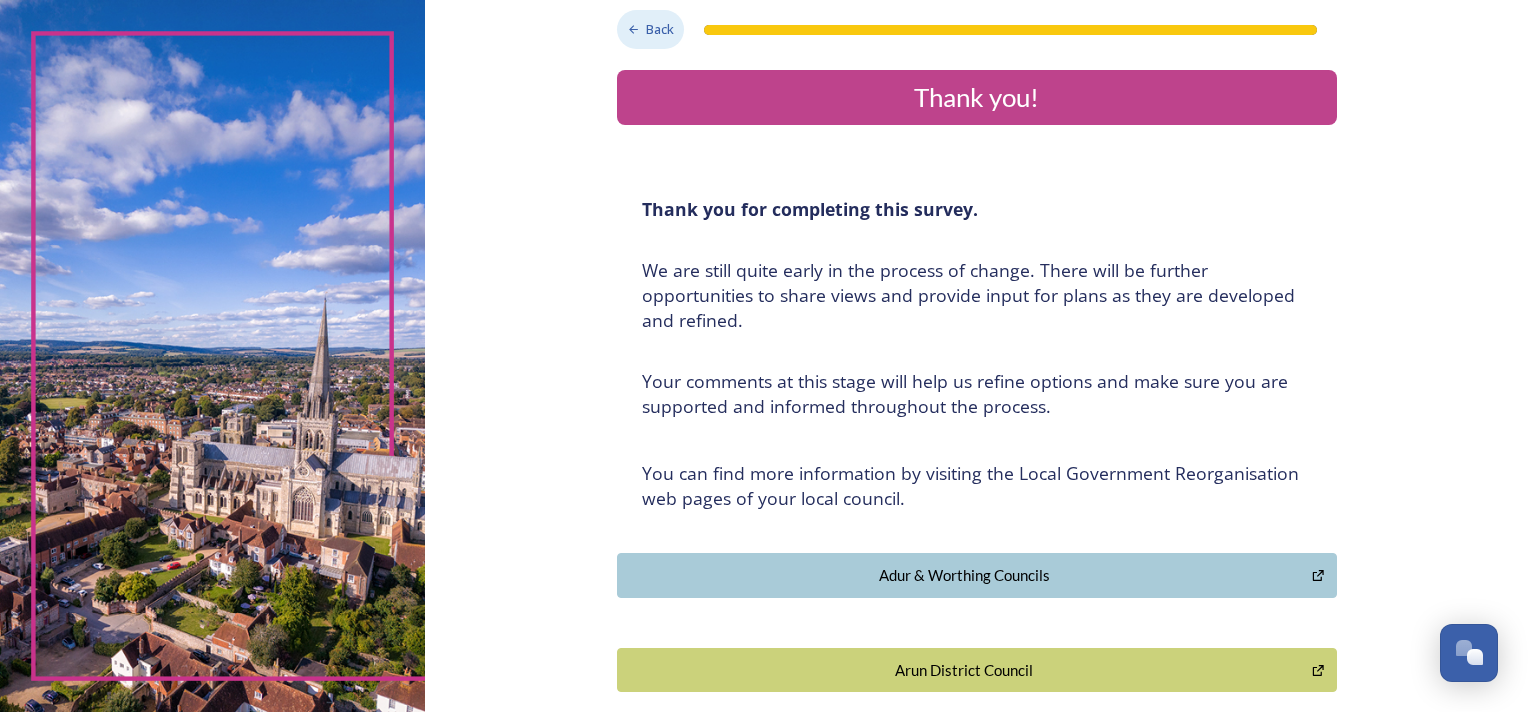 click on "Back" at bounding box center (660, 29) 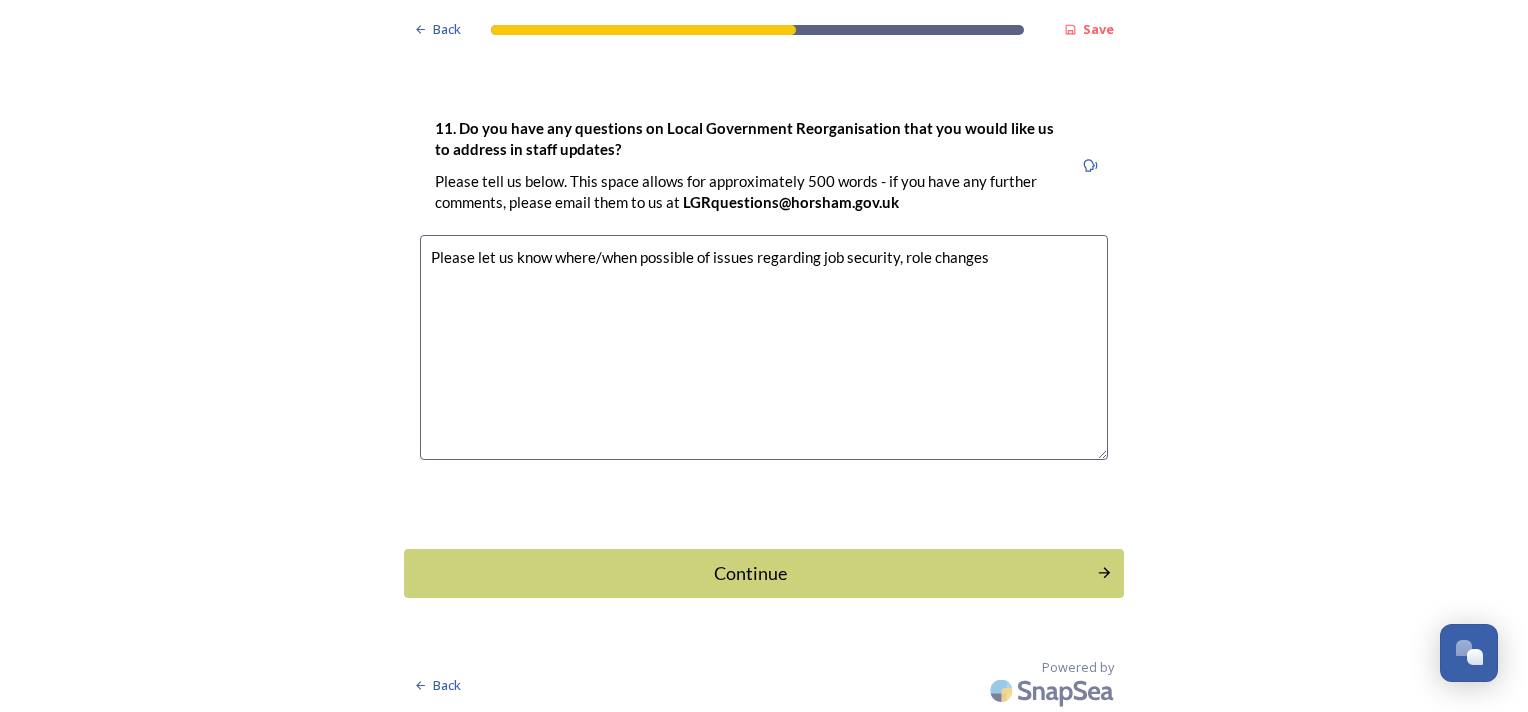 scroll, scrollTop: 6000, scrollLeft: 0, axis: vertical 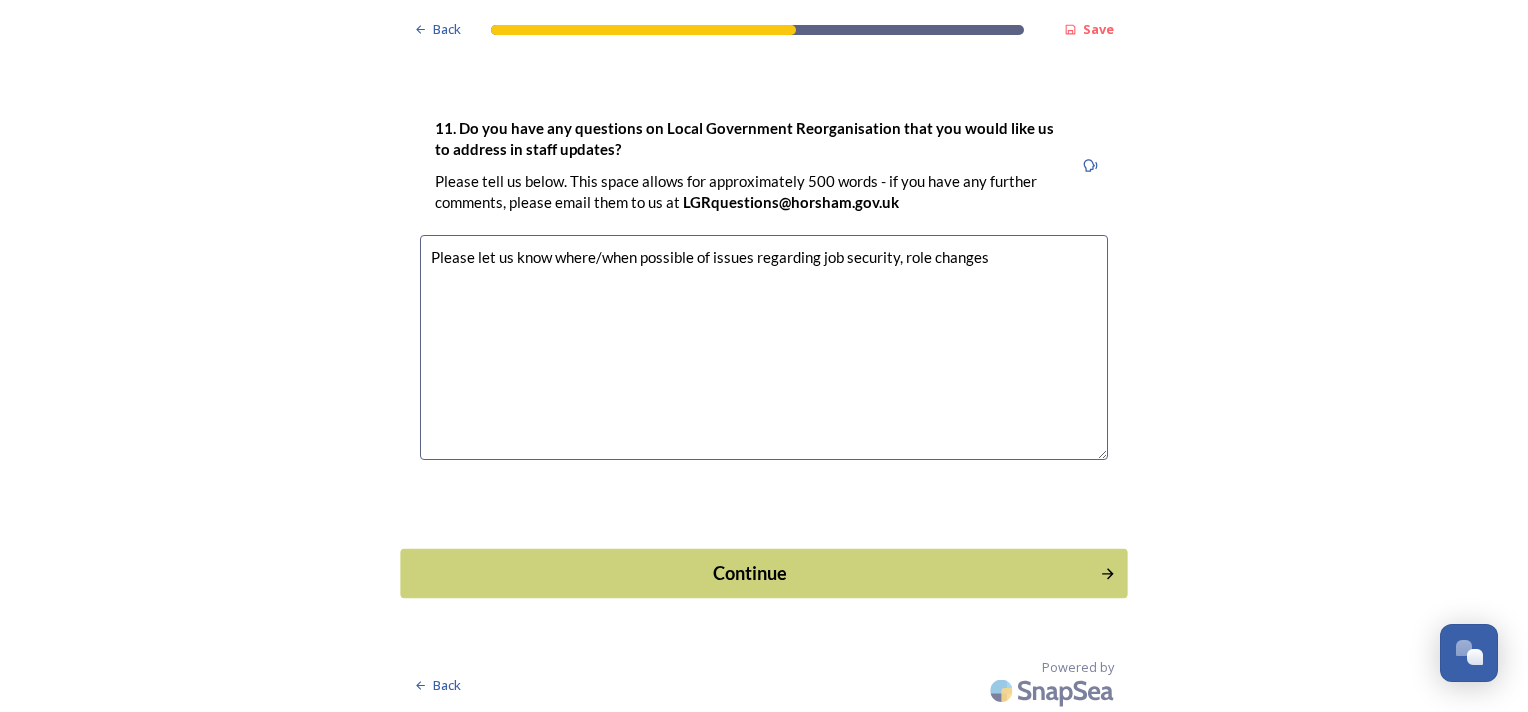click on "Continue" at bounding box center [750, 572] 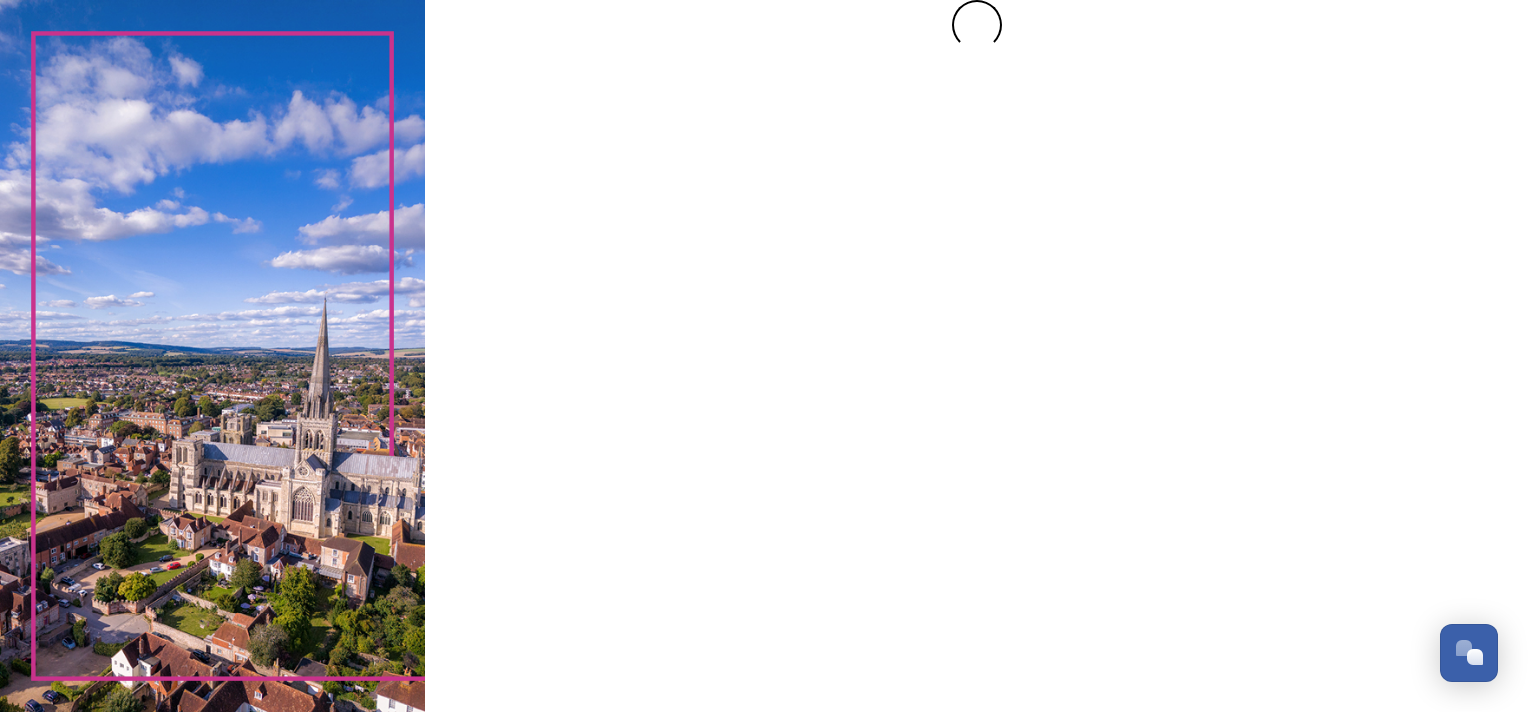 scroll, scrollTop: 0, scrollLeft: 0, axis: both 